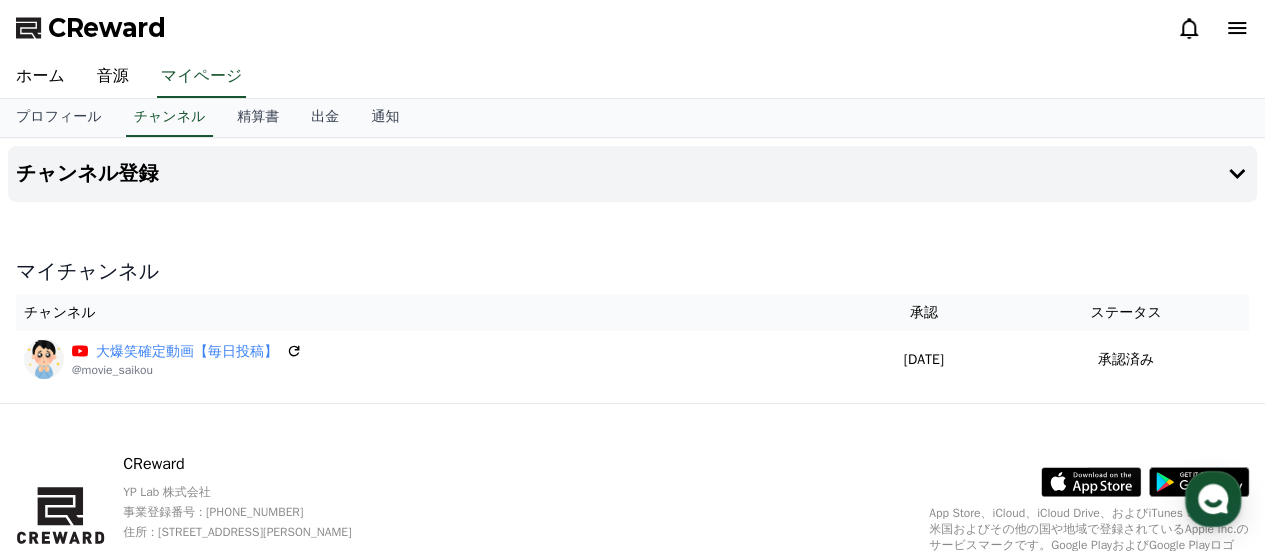 scroll, scrollTop: 0, scrollLeft: 0, axis: both 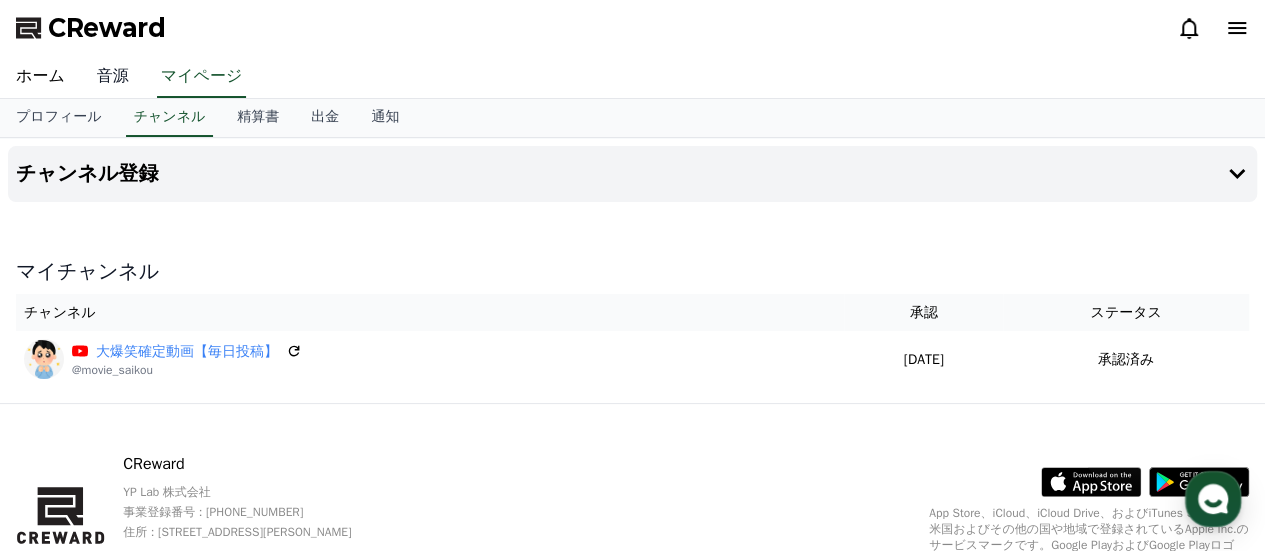 click on "音源" at bounding box center (113, 77) 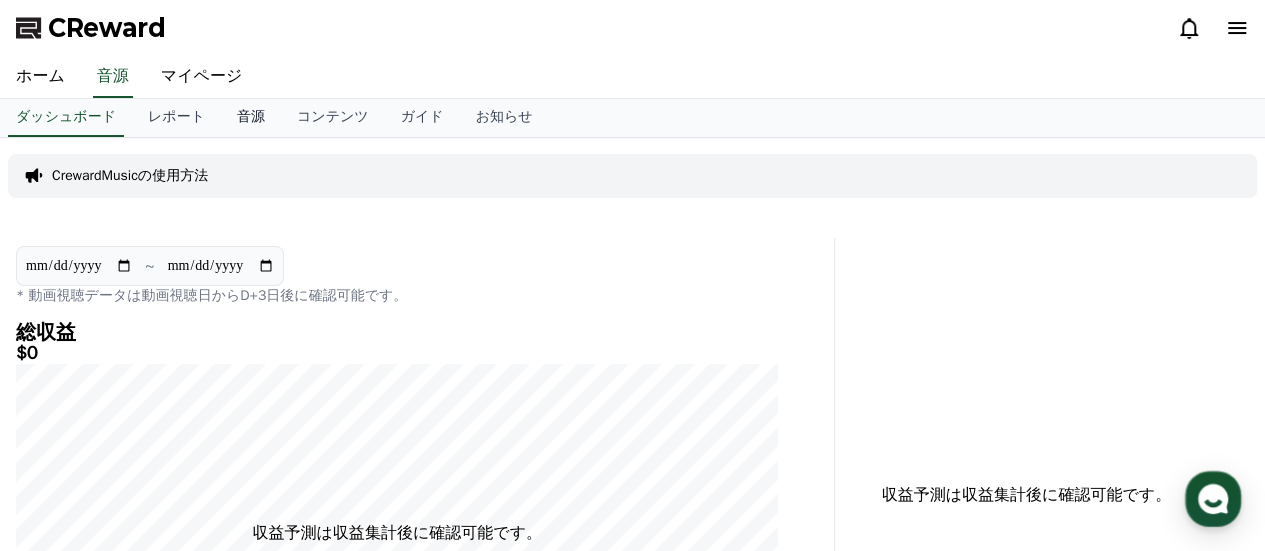 click on "音源" at bounding box center (251, 118) 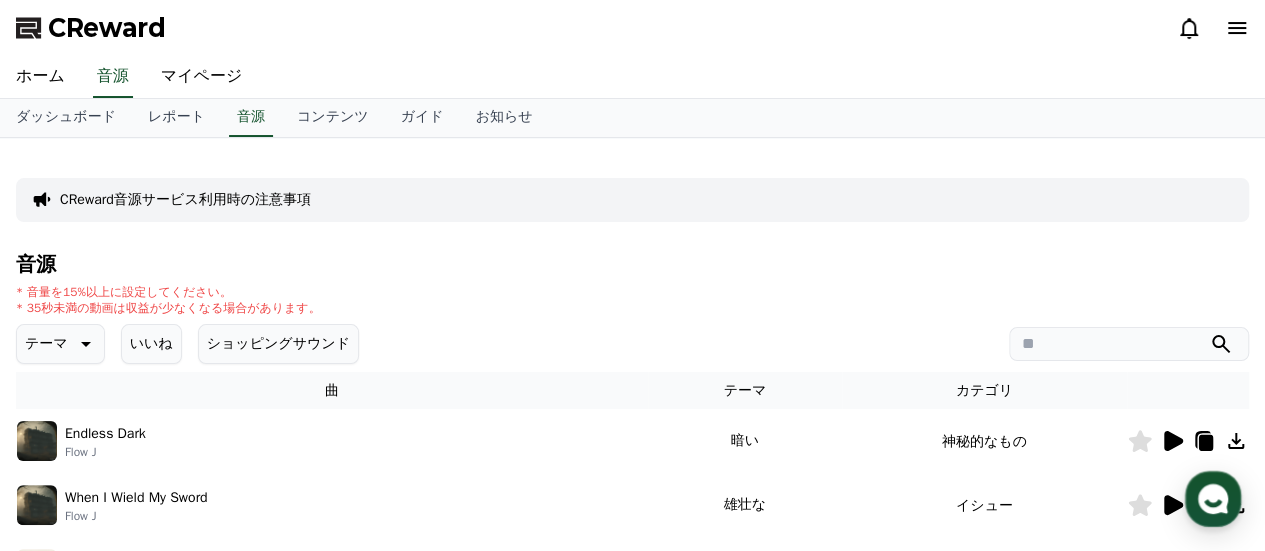 click on "いいね" at bounding box center [151, 344] 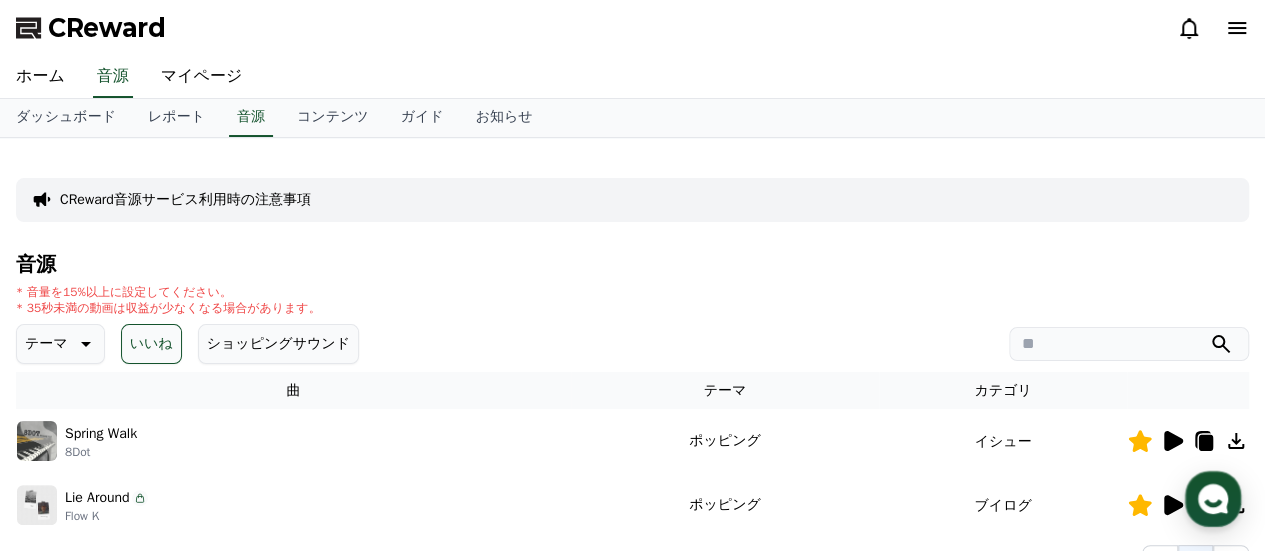 click at bounding box center (37, 441) 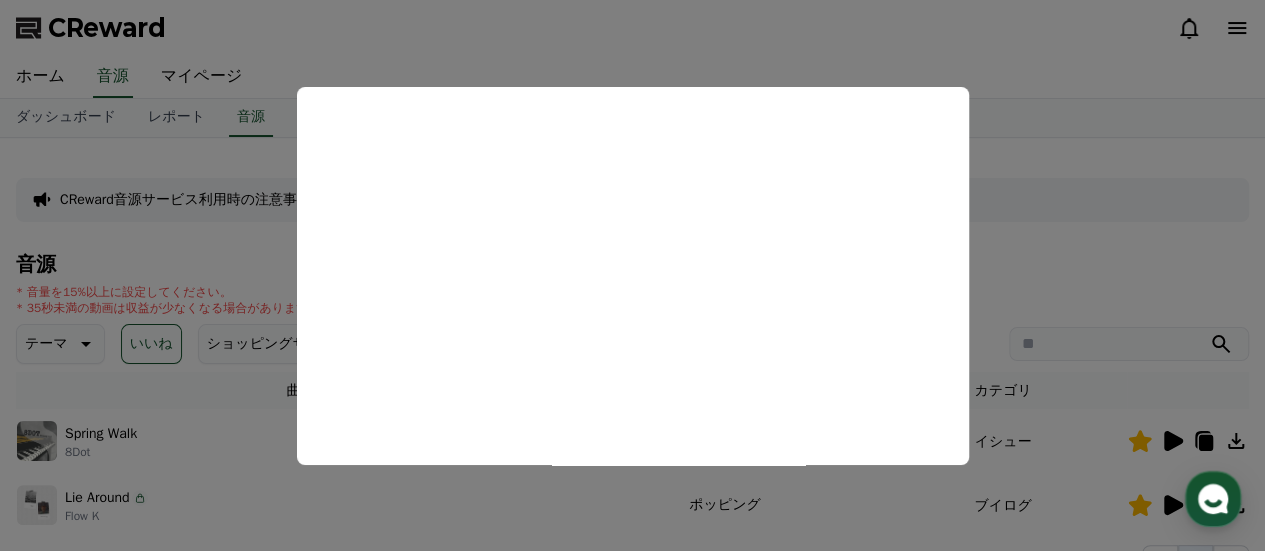 click at bounding box center (632, 275) 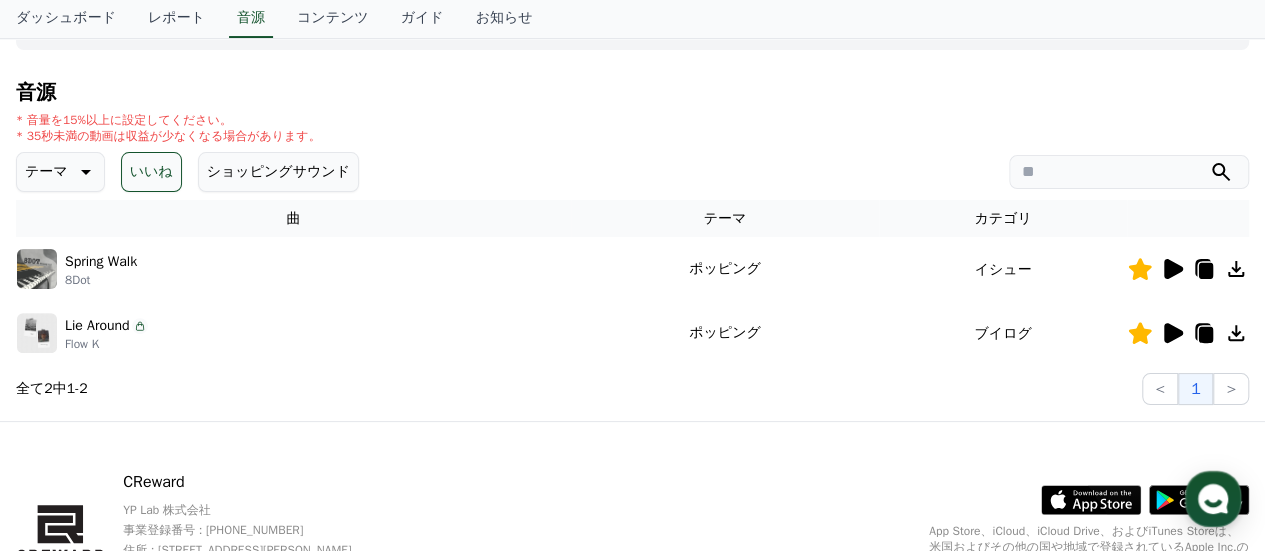 scroll, scrollTop: 196, scrollLeft: 0, axis: vertical 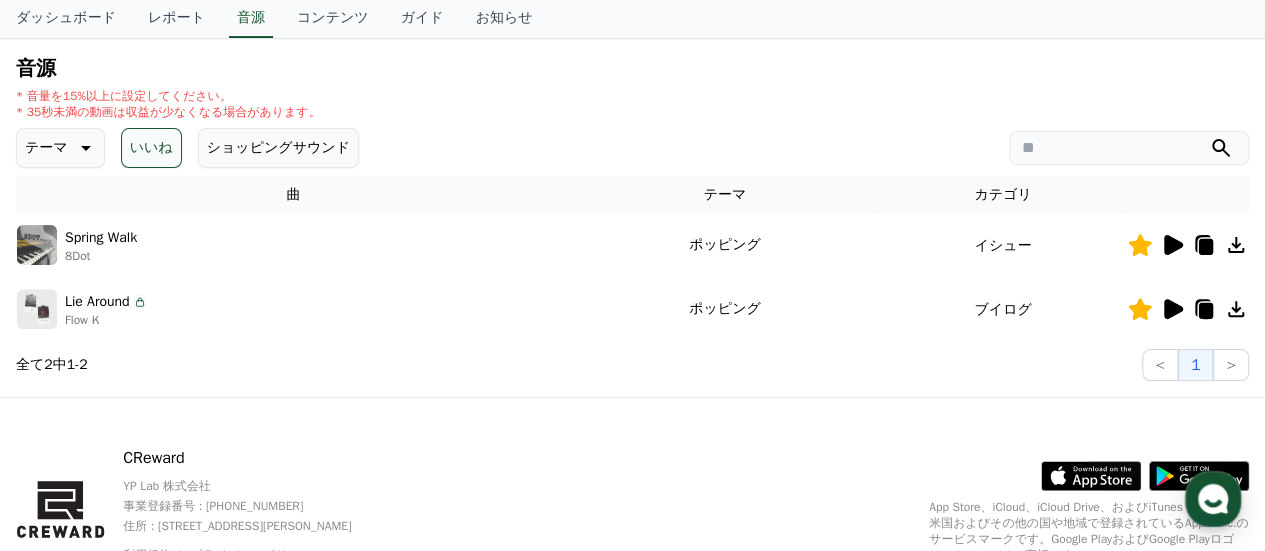 click 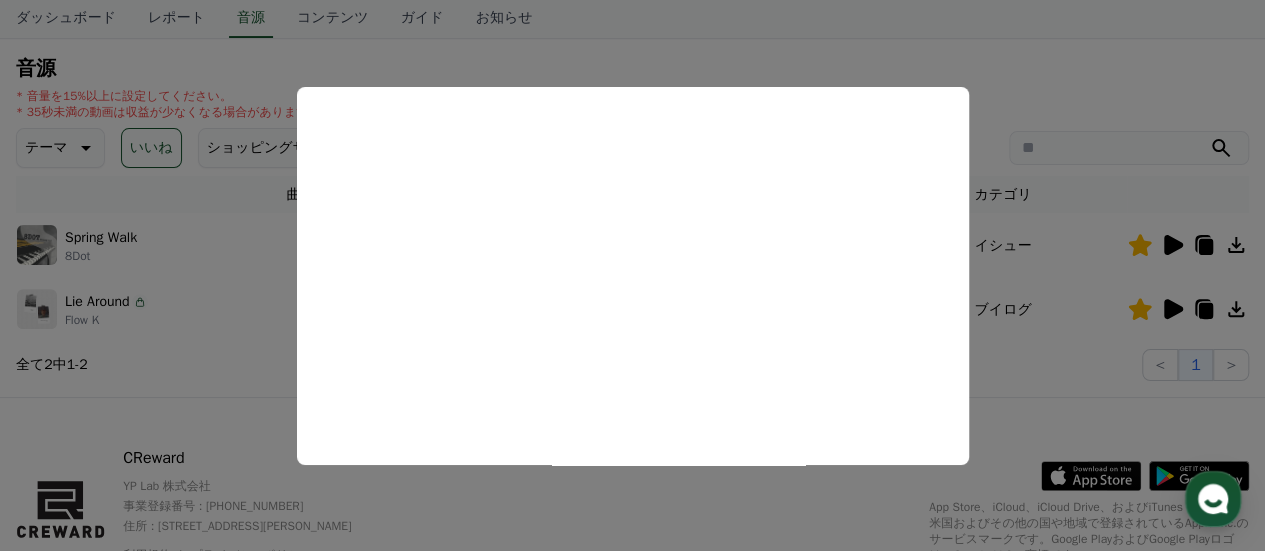 click at bounding box center [632, 275] 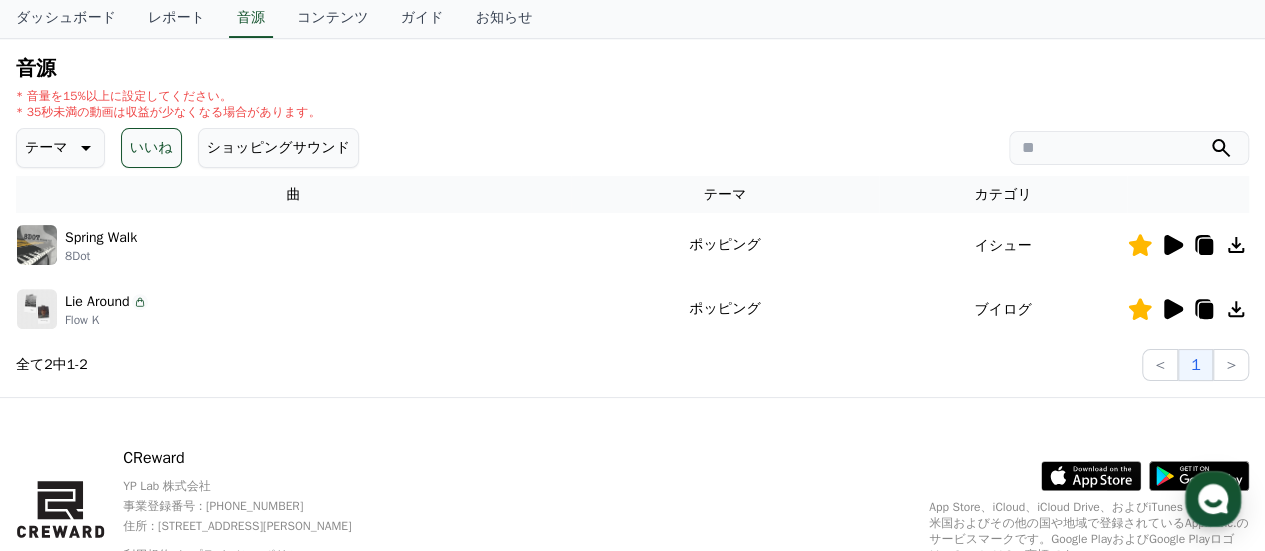 click on "テーマ" at bounding box center (46, 148) 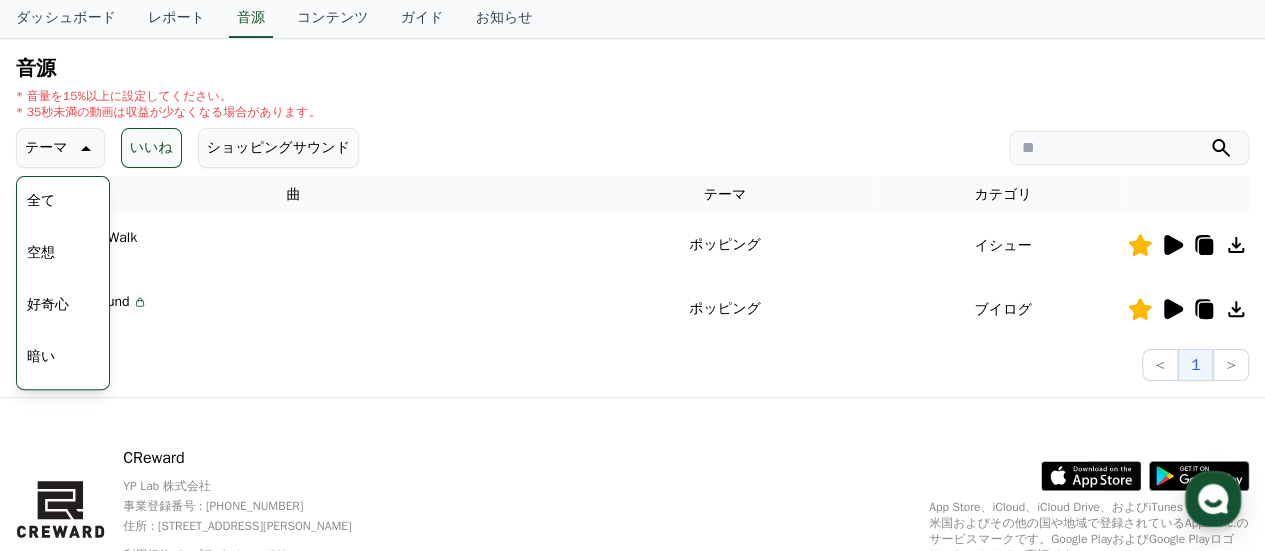 click on "全て 空想 好奇心 暗い 明るい ポッピング 刺激的な 反転 雄壮な 劇的な 喜ばしい 気分 EDM 溝 悲しい 穏やかな 可愛い 感動的な 気をもむ 喜劇的な" at bounding box center (63, 695) 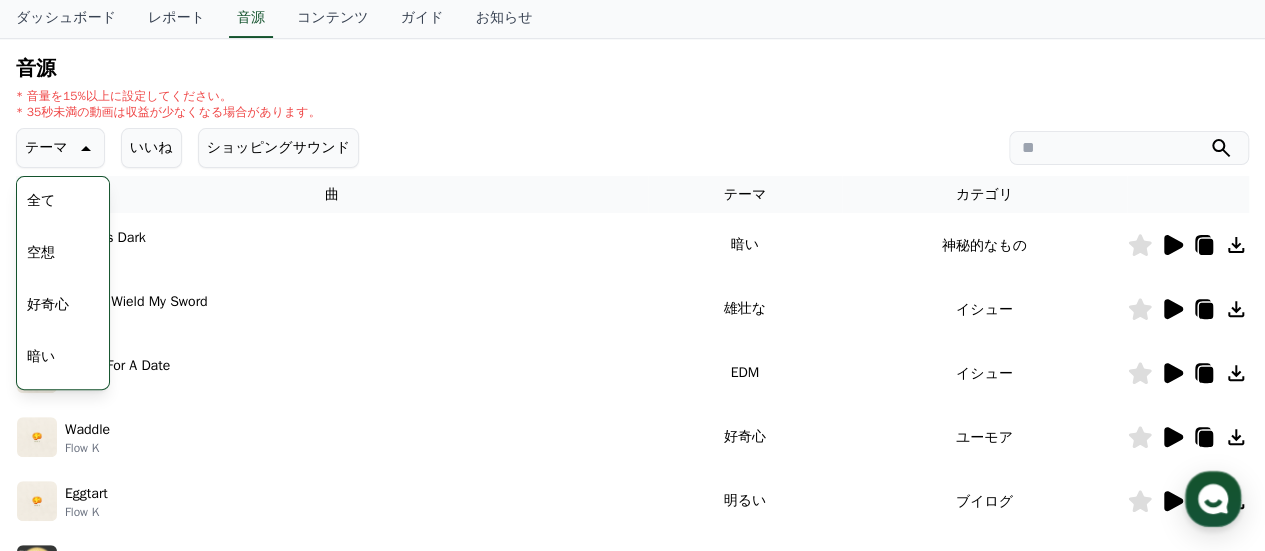 click on "Endless Dark     Flow J" at bounding box center (332, 245) 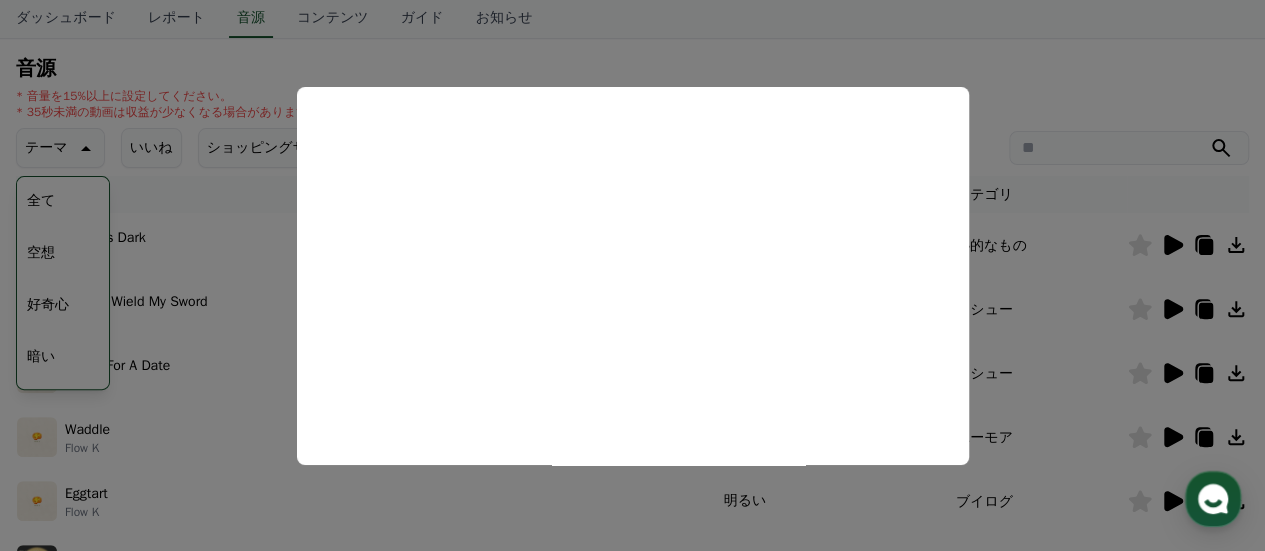 click at bounding box center (632, 275) 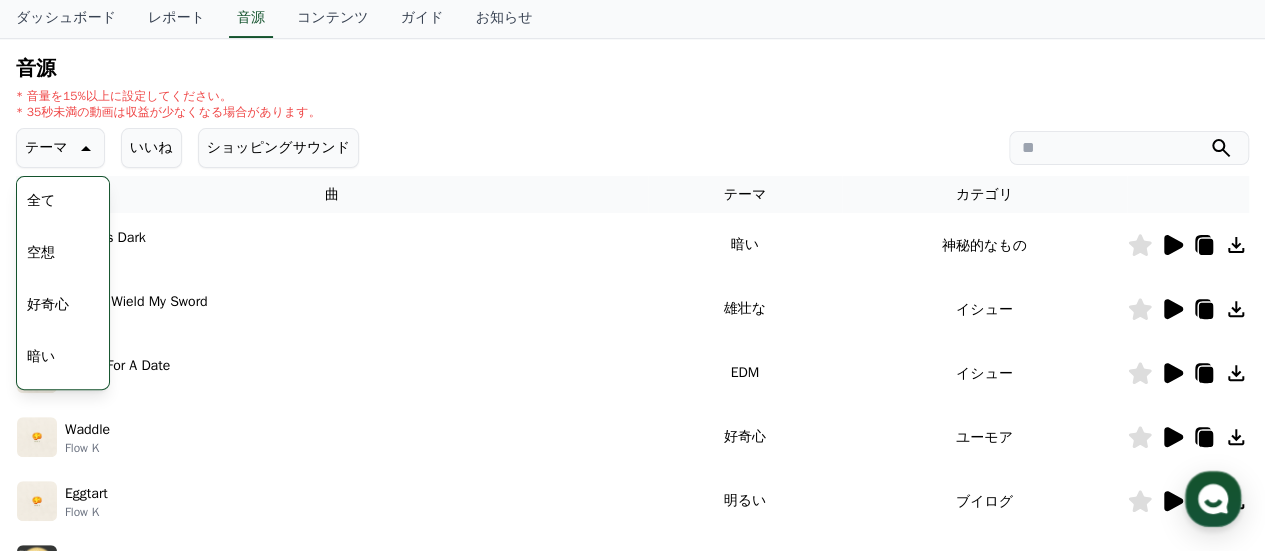click 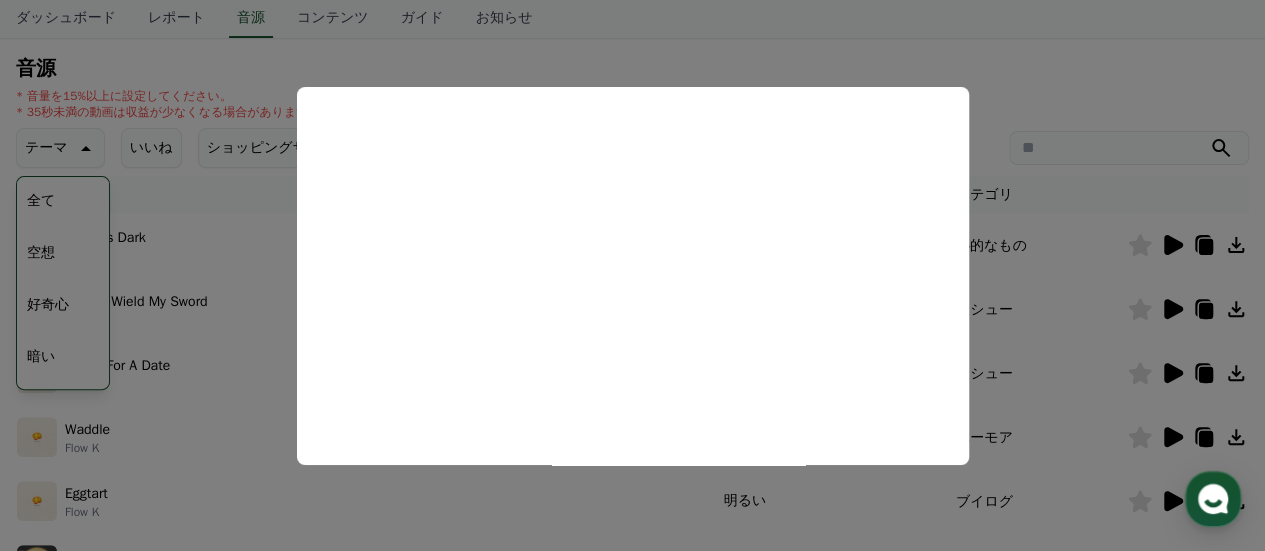 scroll, scrollTop: 678, scrollLeft: 0, axis: vertical 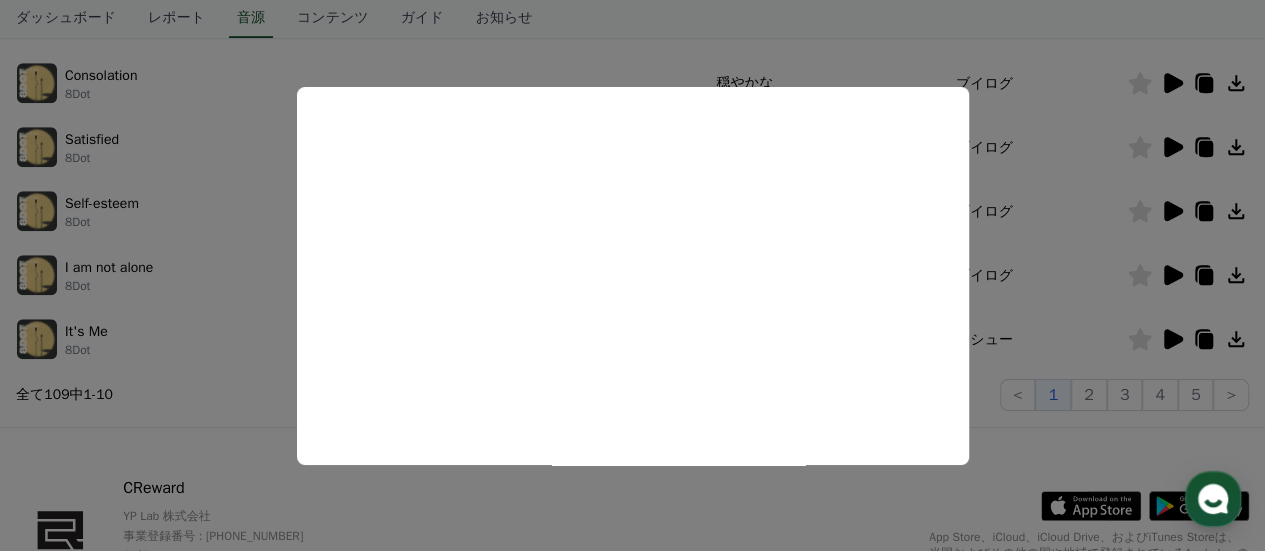 click at bounding box center [632, 275] 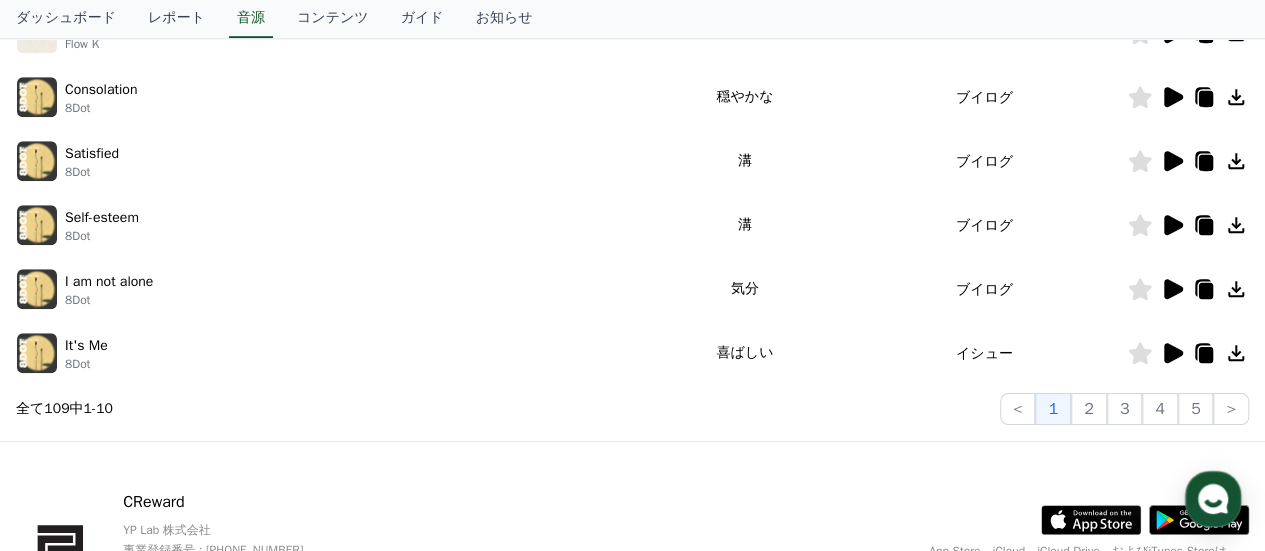 scroll, scrollTop: 656, scrollLeft: 0, axis: vertical 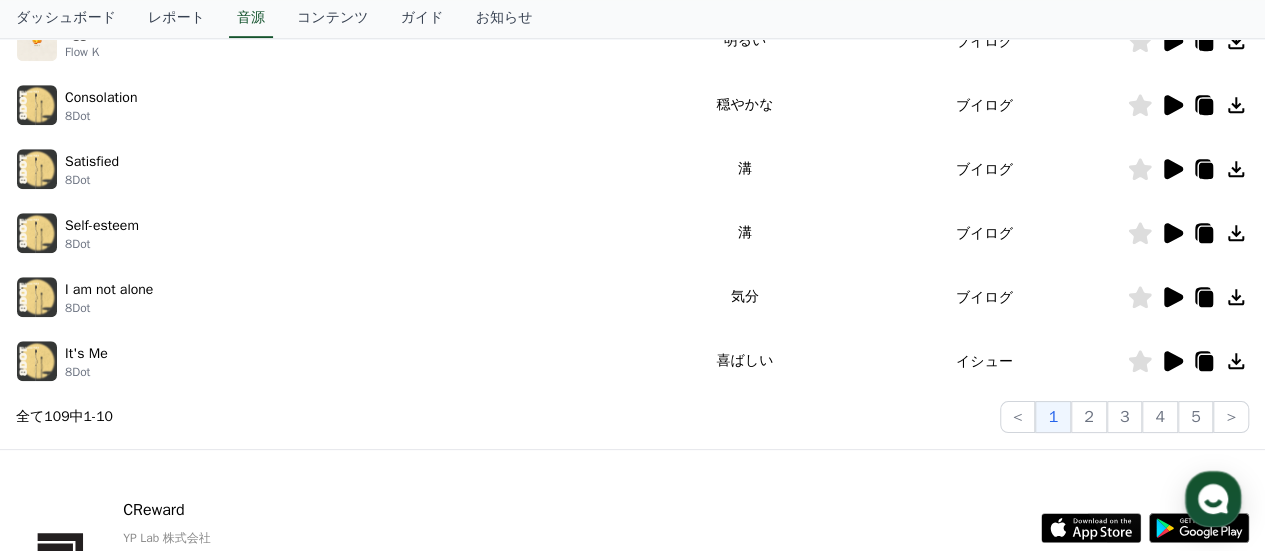 click 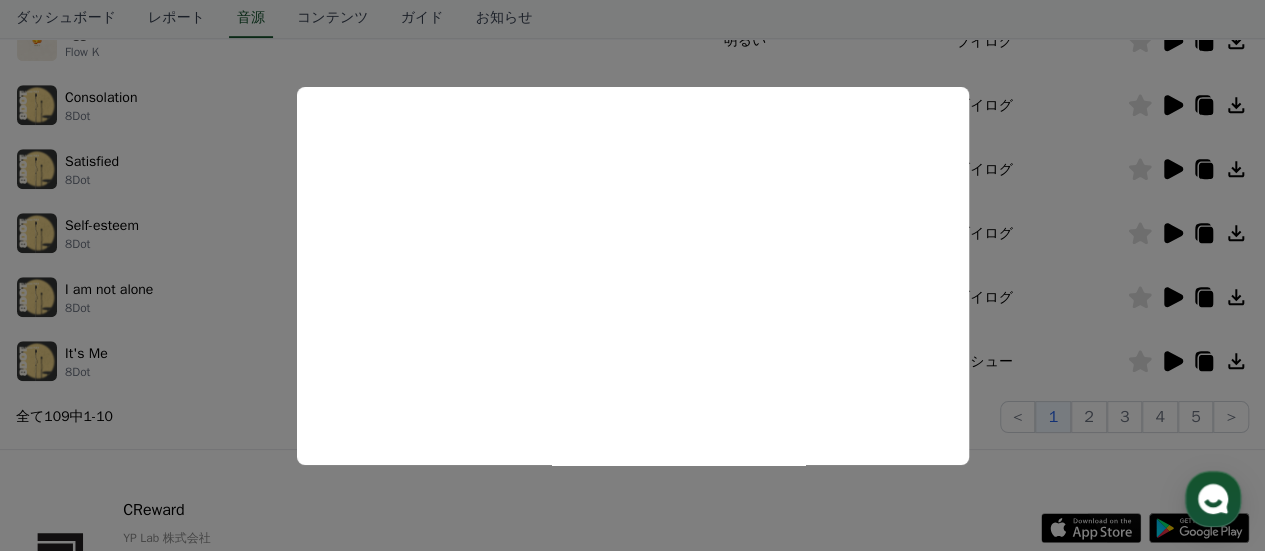 click at bounding box center [632, 275] 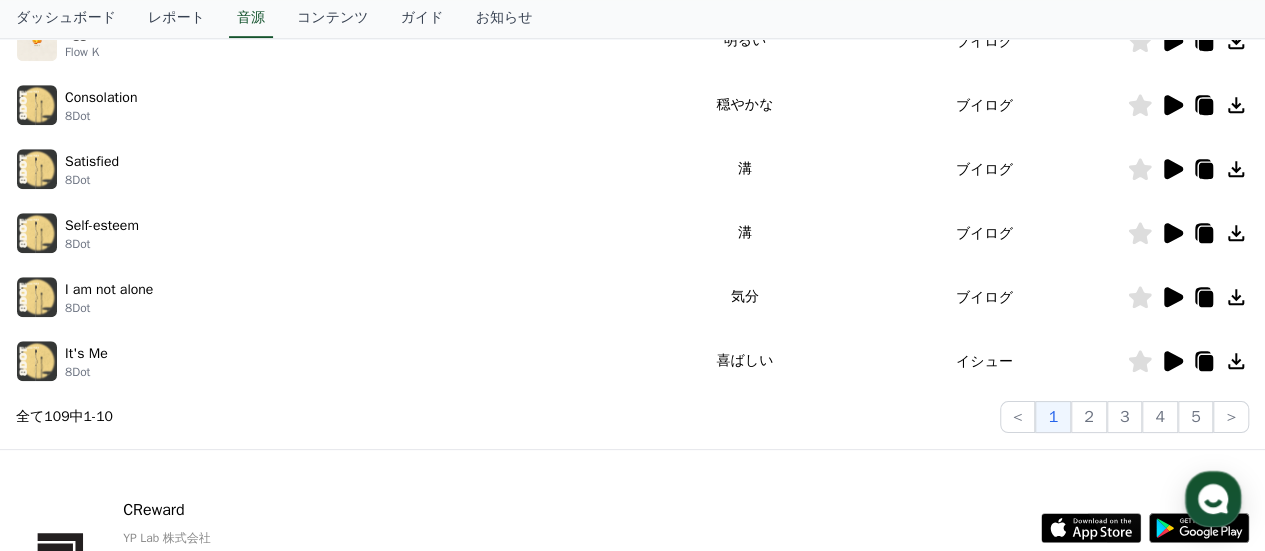 click 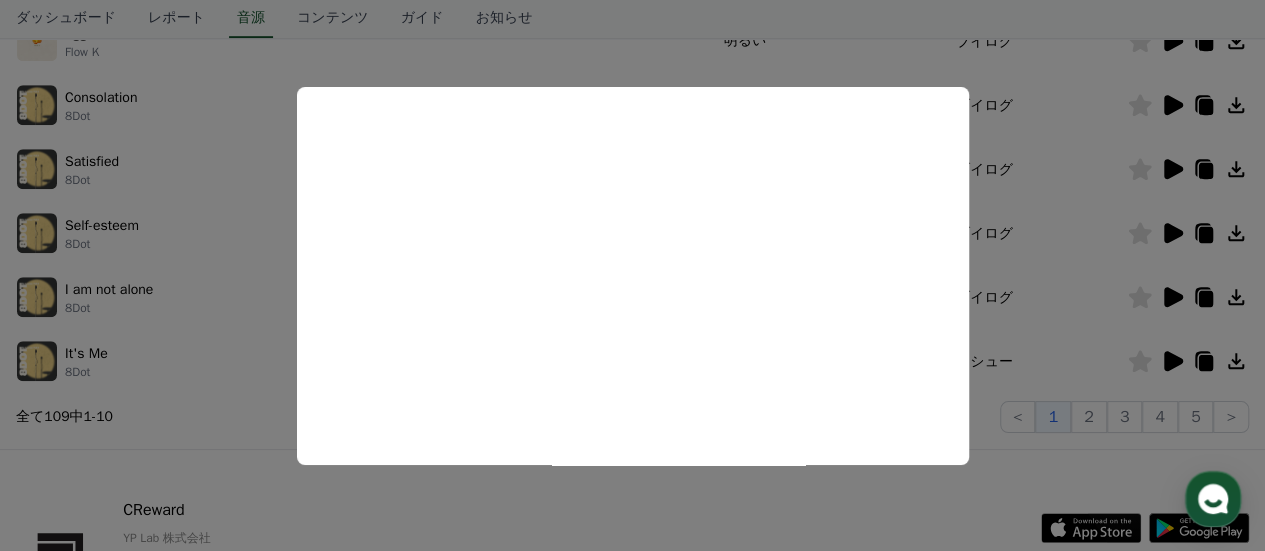 click at bounding box center (632, 275) 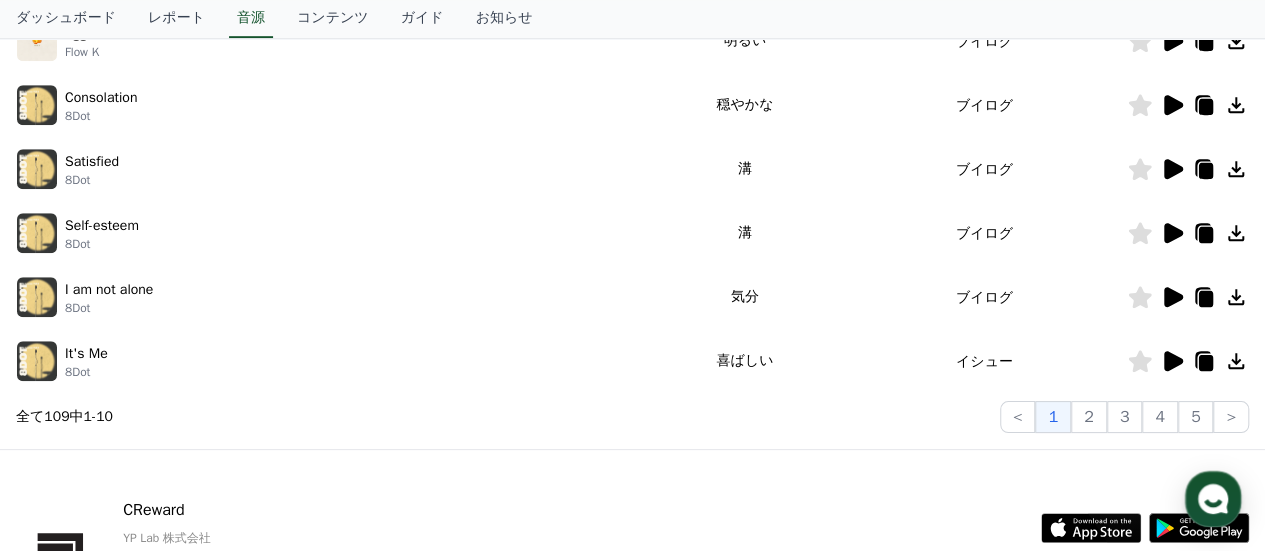 scroll, scrollTop: 0, scrollLeft: 0, axis: both 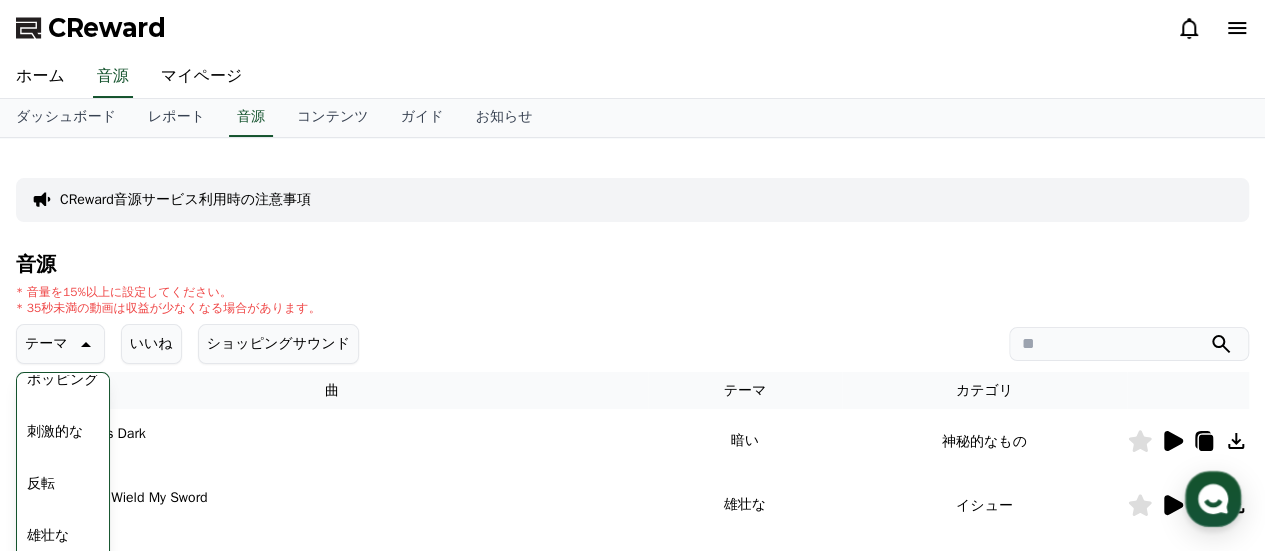 click on "刺激的な" at bounding box center (55, 432) 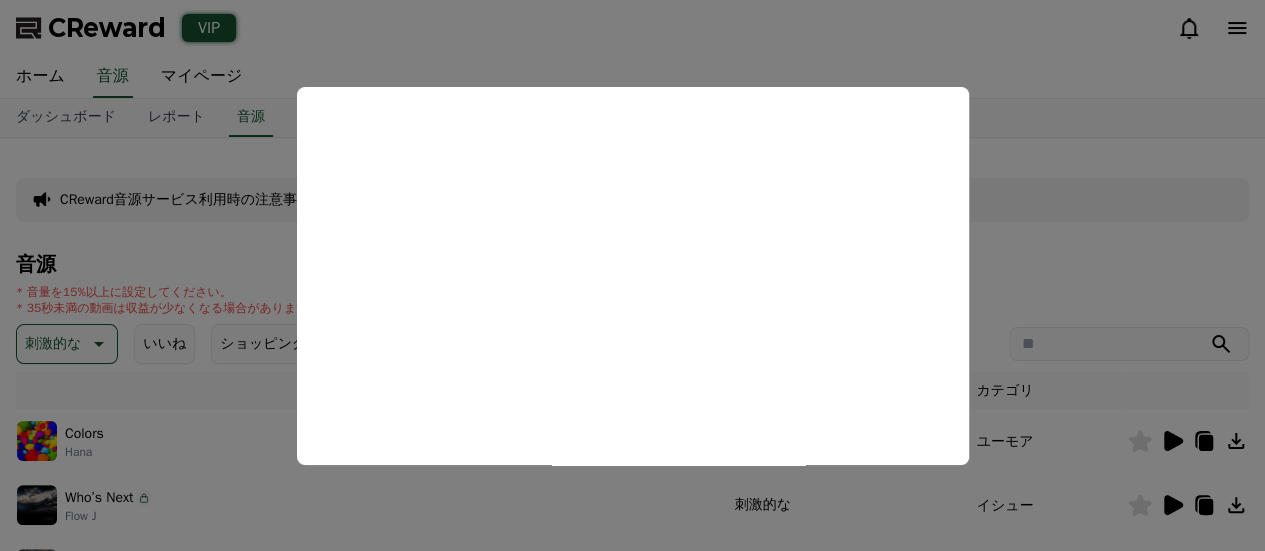 scroll, scrollTop: 0, scrollLeft: 0, axis: both 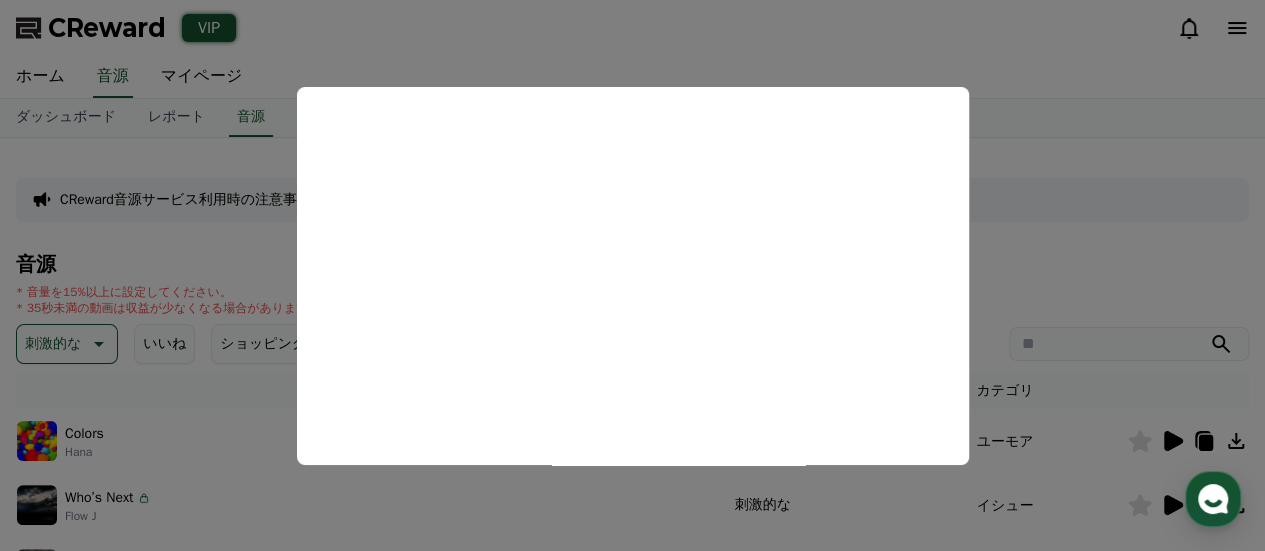 click at bounding box center [632, 275] 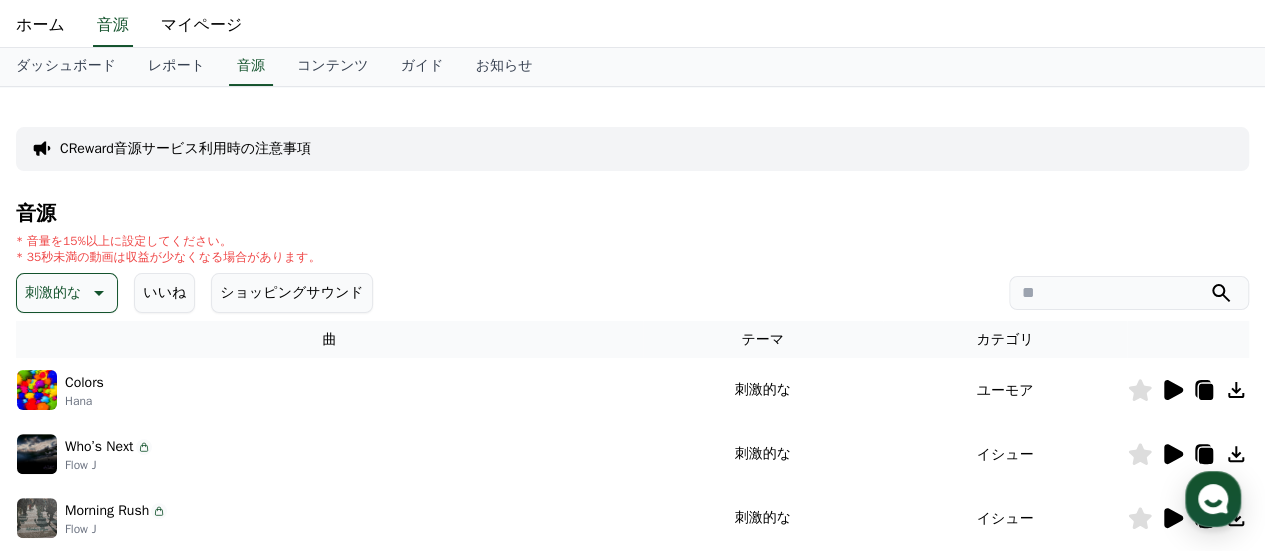 scroll, scrollTop: 216, scrollLeft: 0, axis: vertical 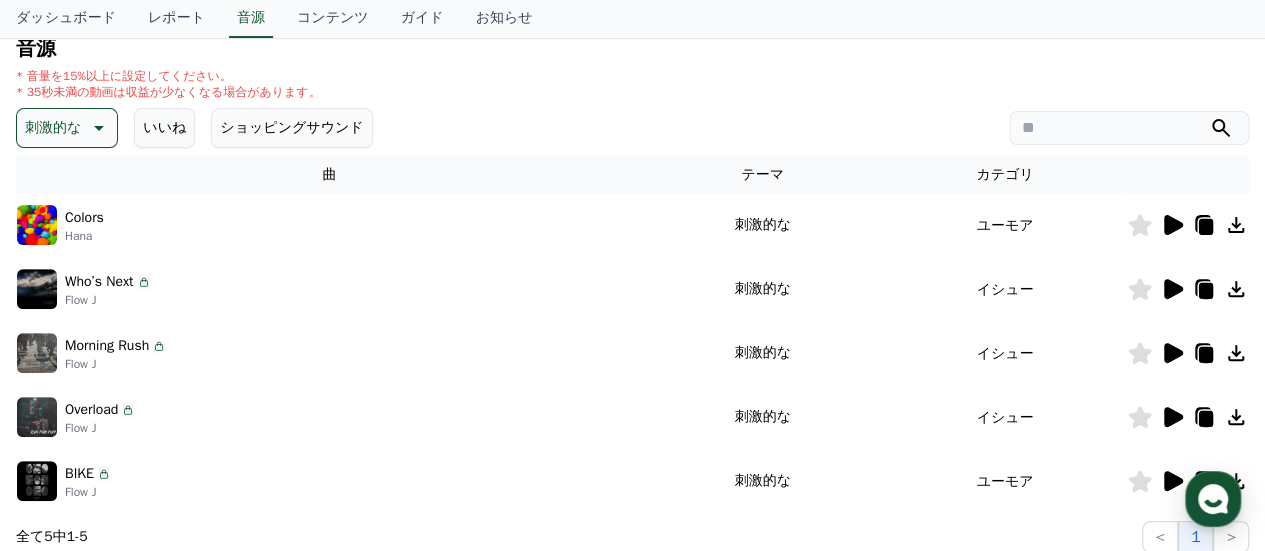 click 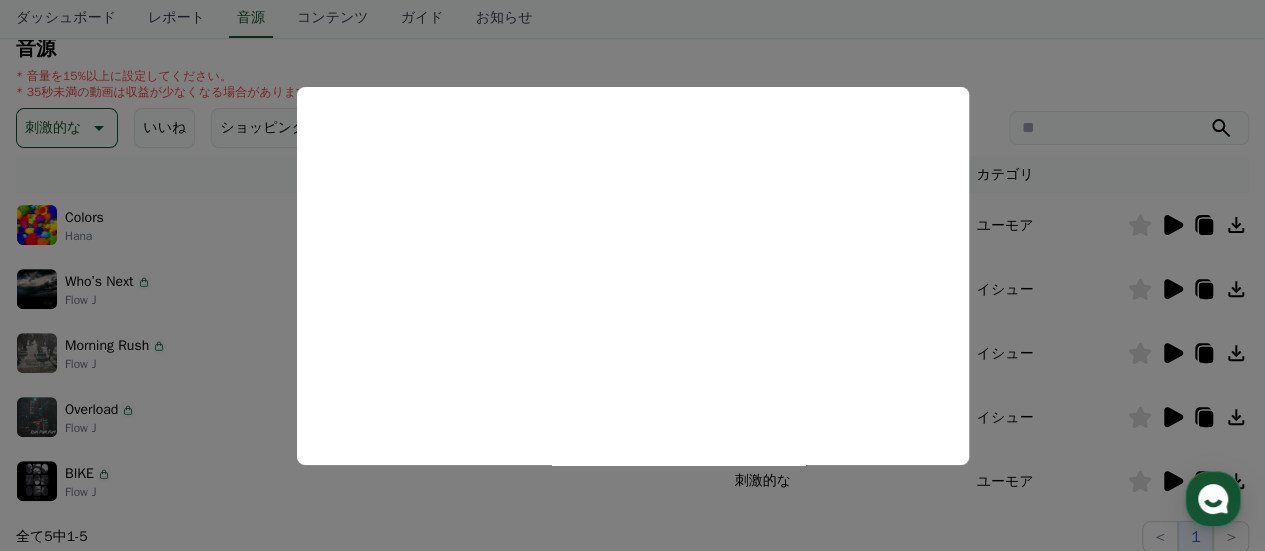 click at bounding box center [632, 275] 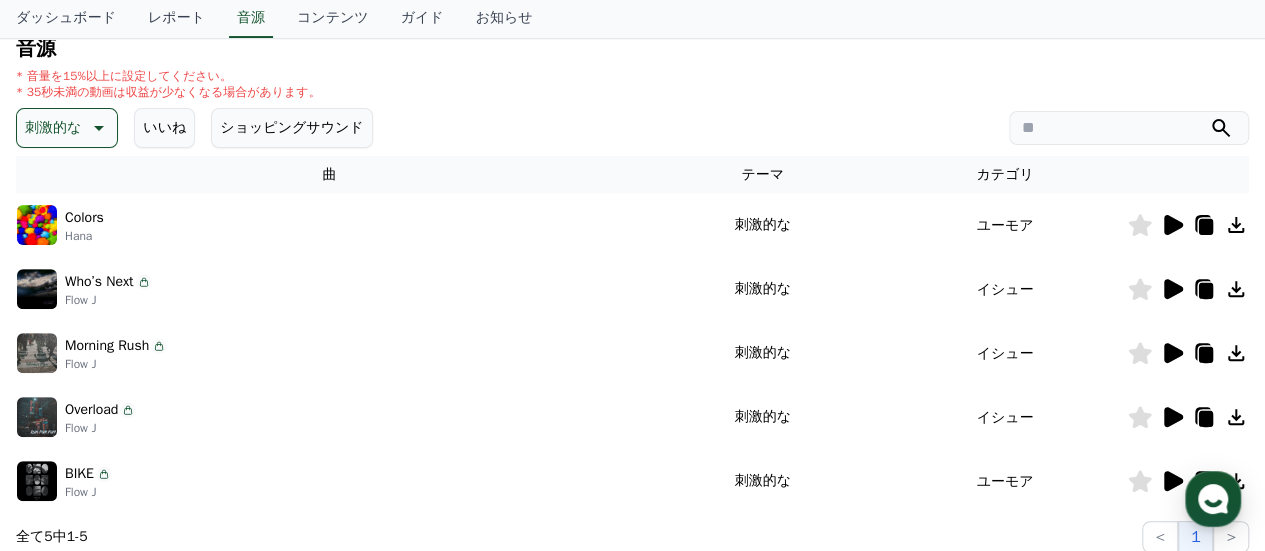 click 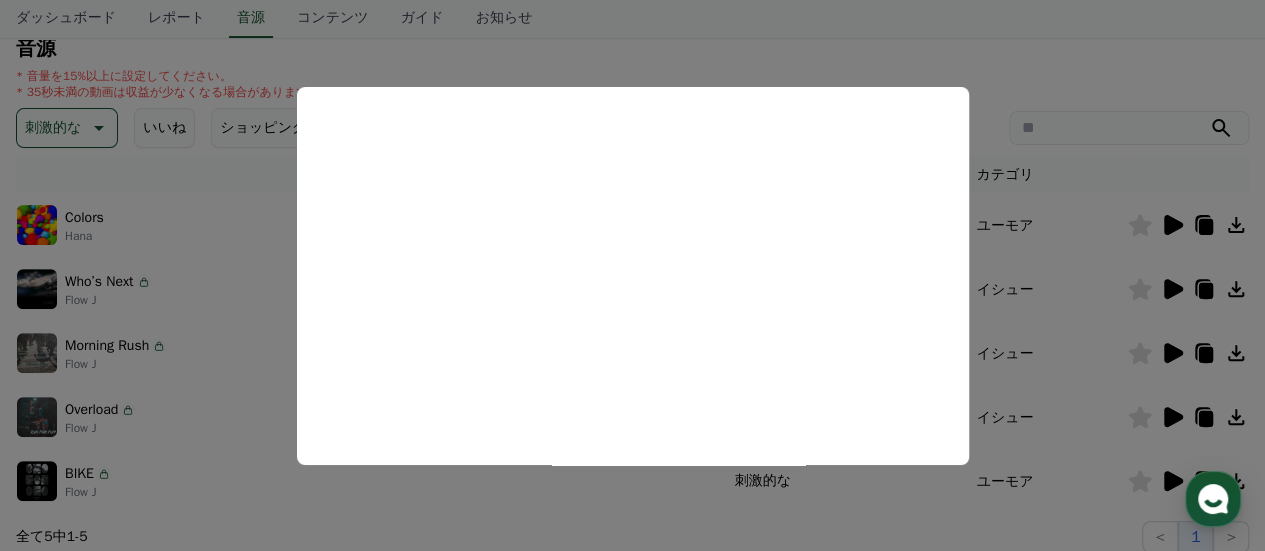 click at bounding box center (632, 275) 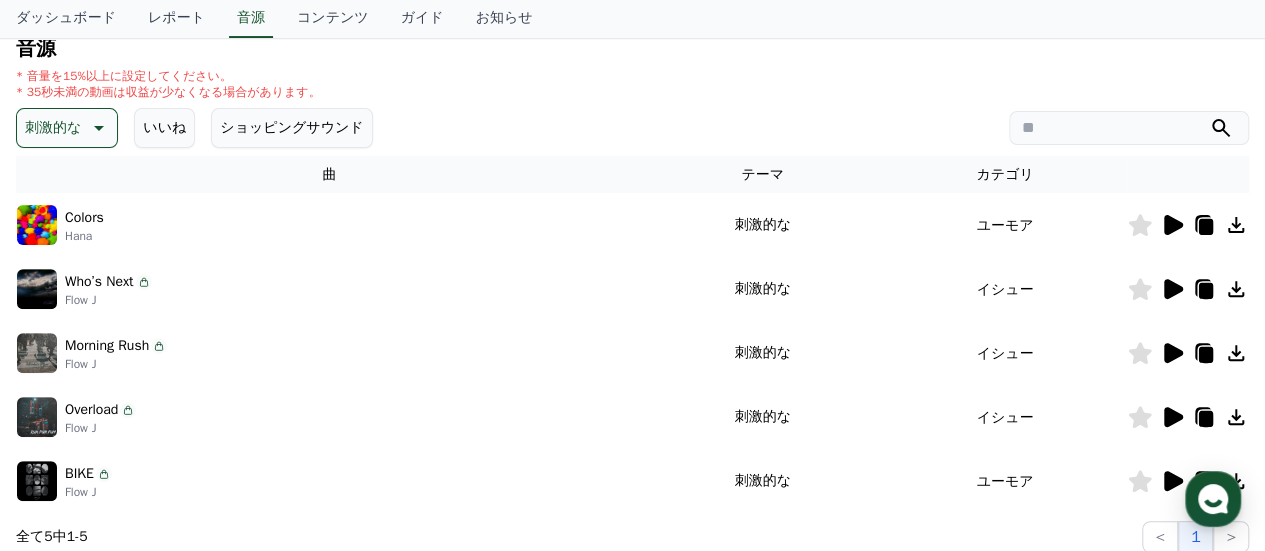 scroll, scrollTop: 0, scrollLeft: 0, axis: both 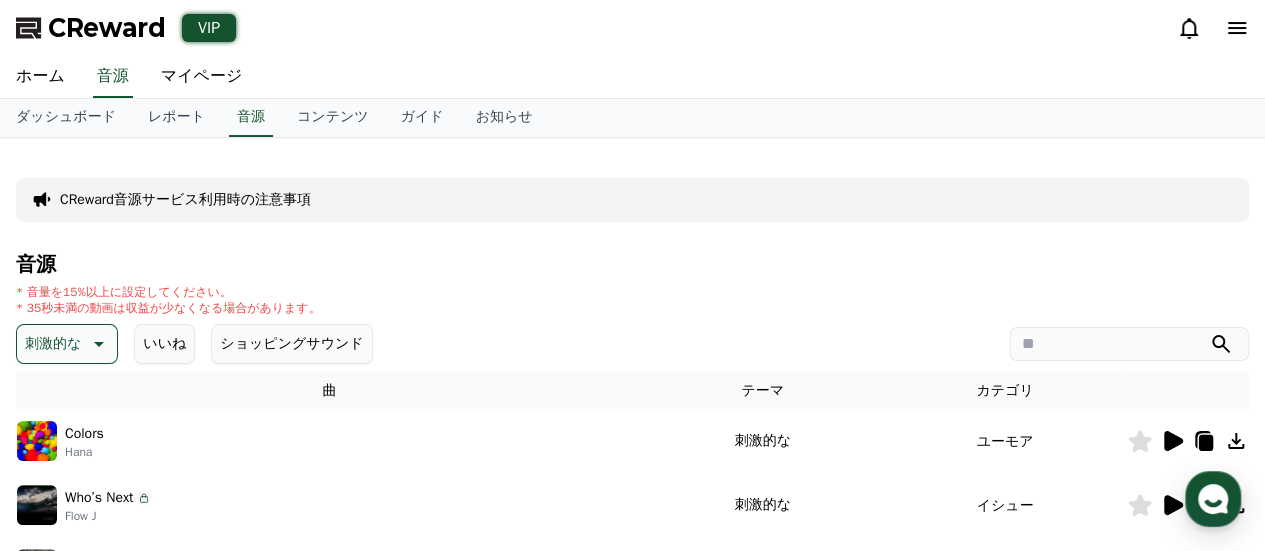 click on "いいね" at bounding box center (164, 344) 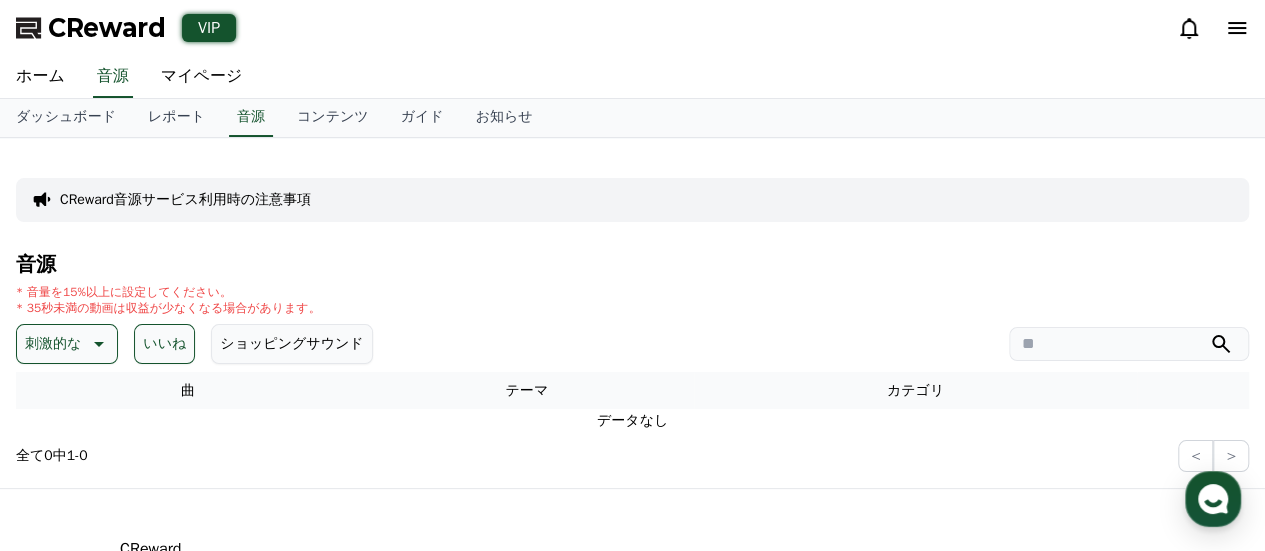 scroll, scrollTop: 184, scrollLeft: 0, axis: vertical 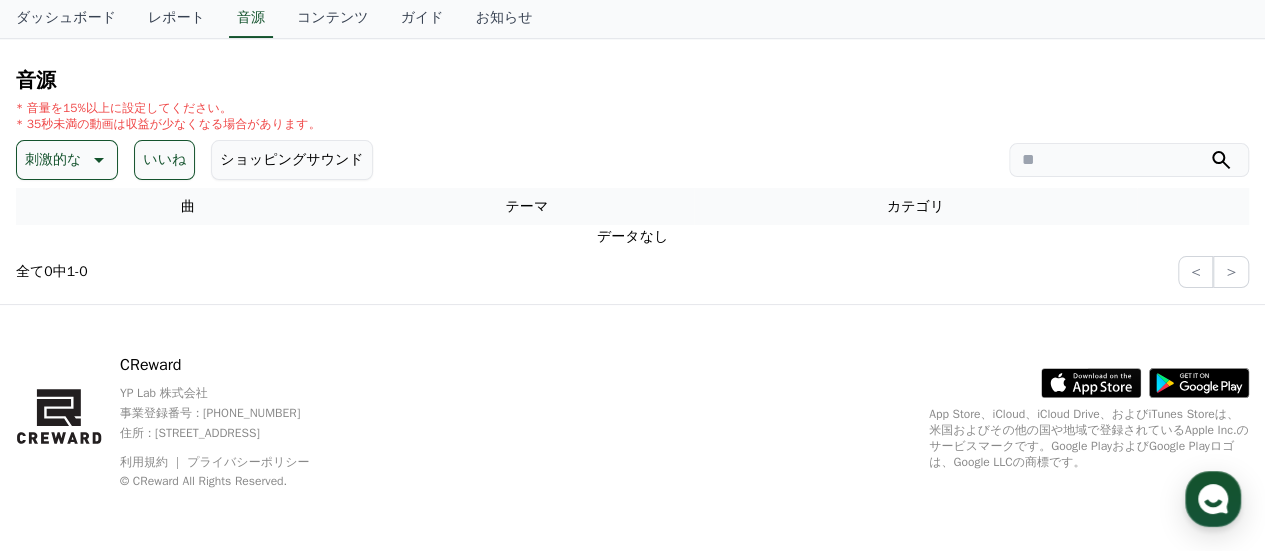 click on "刺激的な" at bounding box center [53, 160] 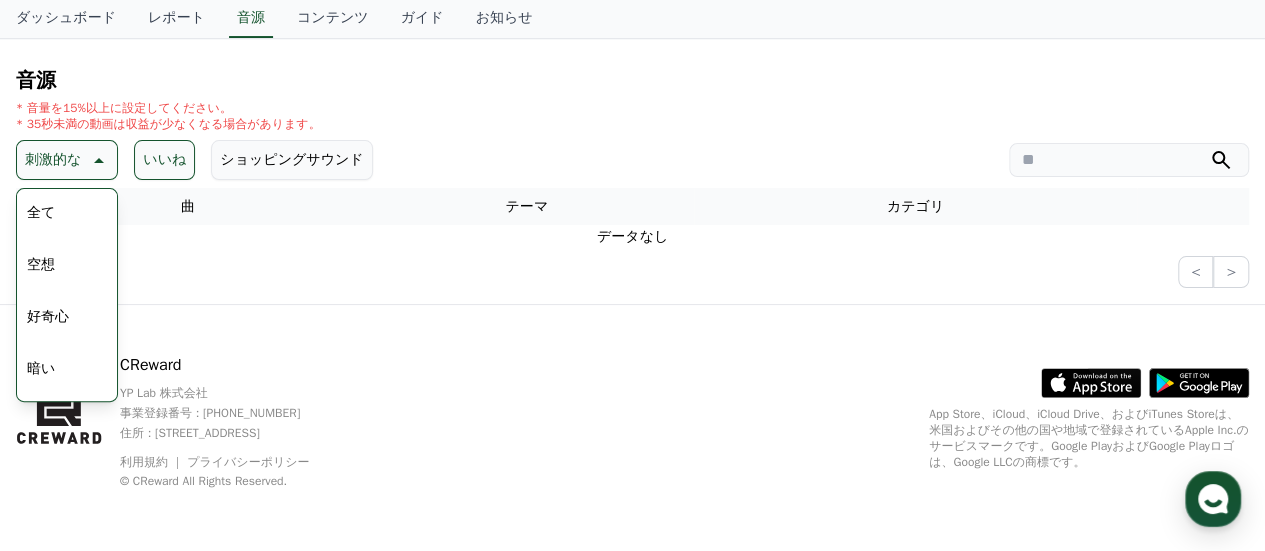 click on "全て" at bounding box center [41, 213] 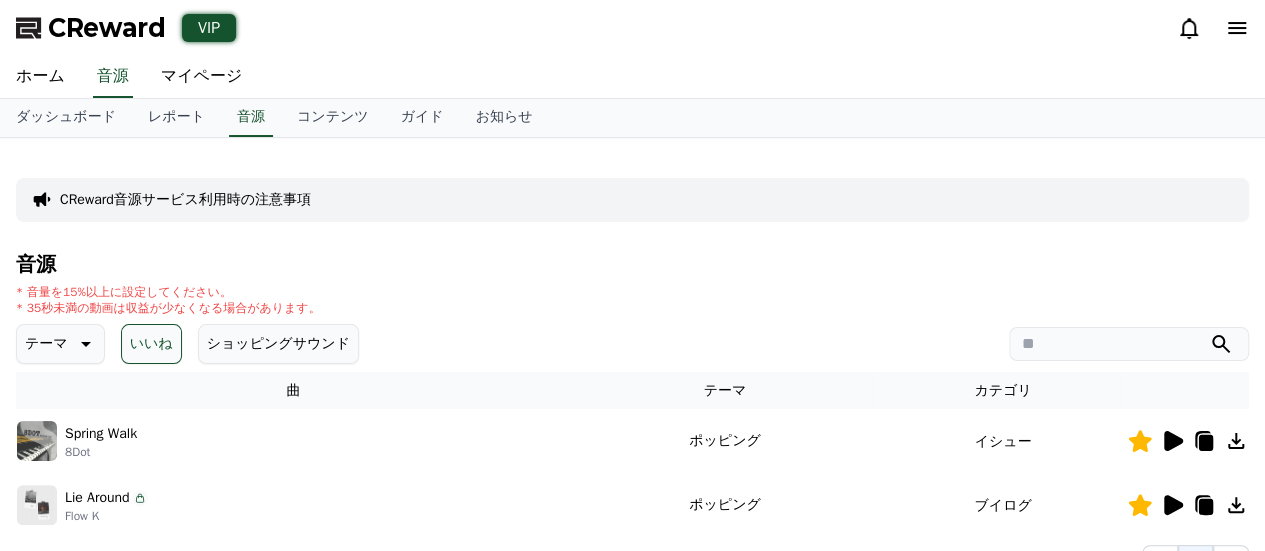 scroll, scrollTop: 0, scrollLeft: 0, axis: both 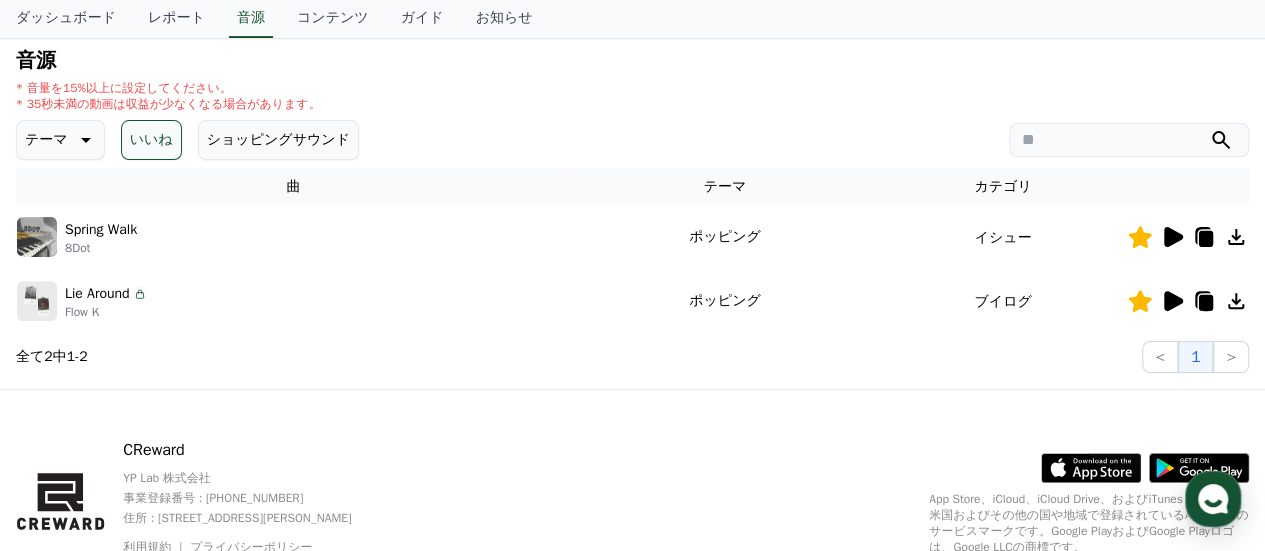 click 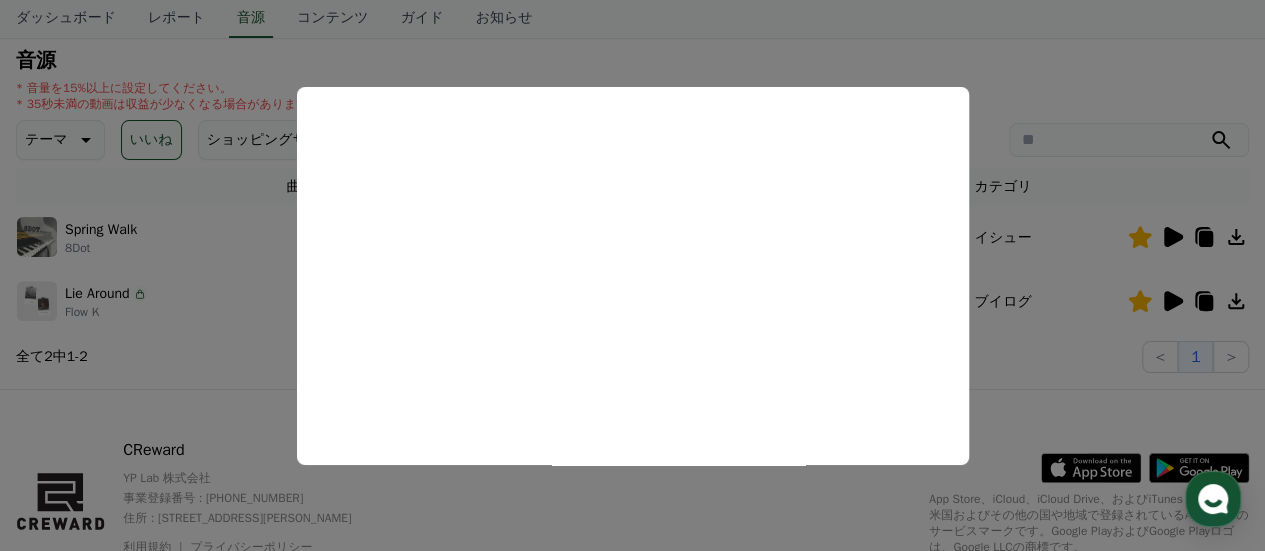 click at bounding box center (632, 275) 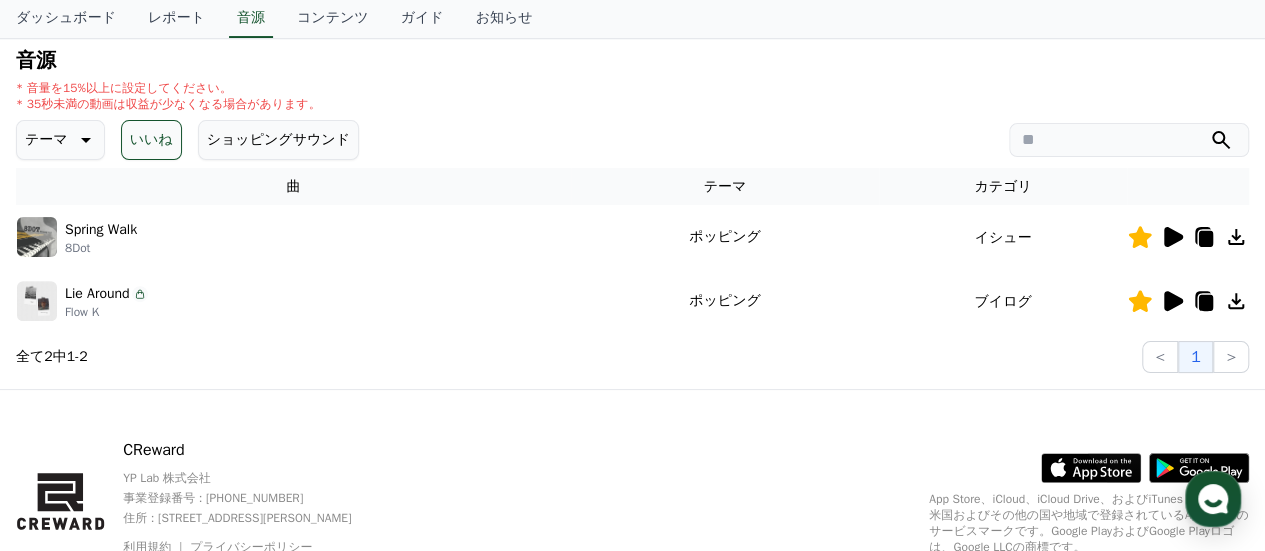click 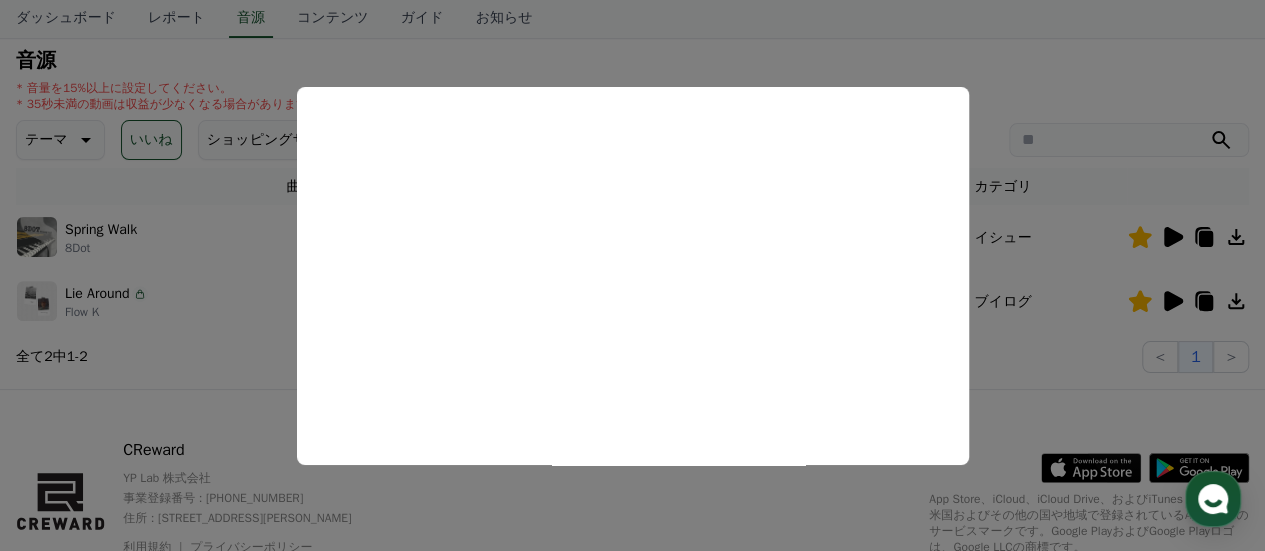 click at bounding box center (632, 275) 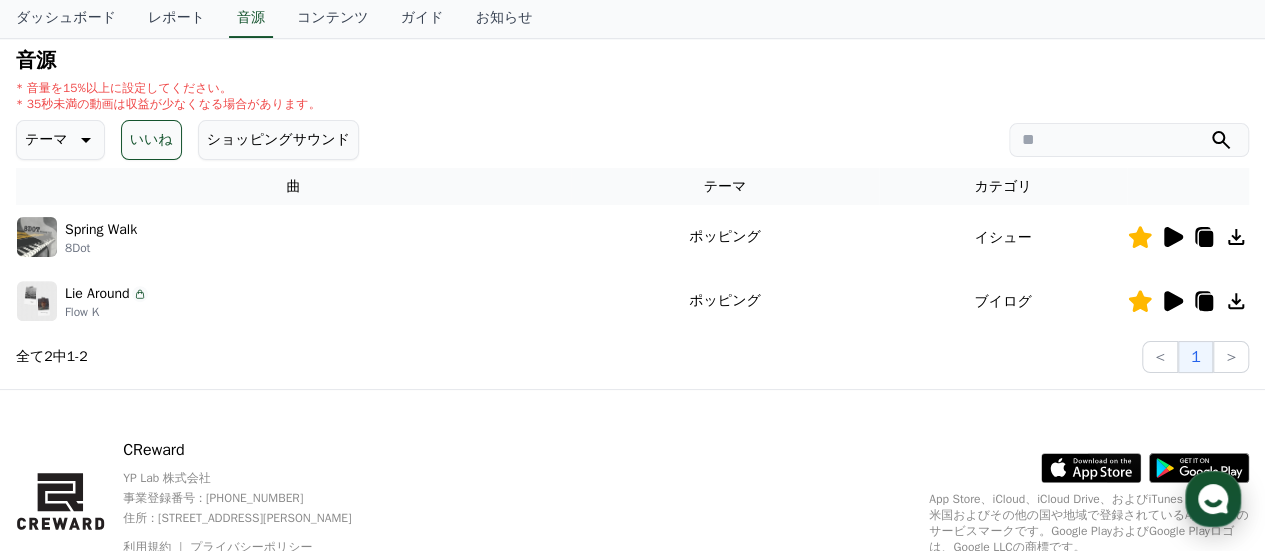 click 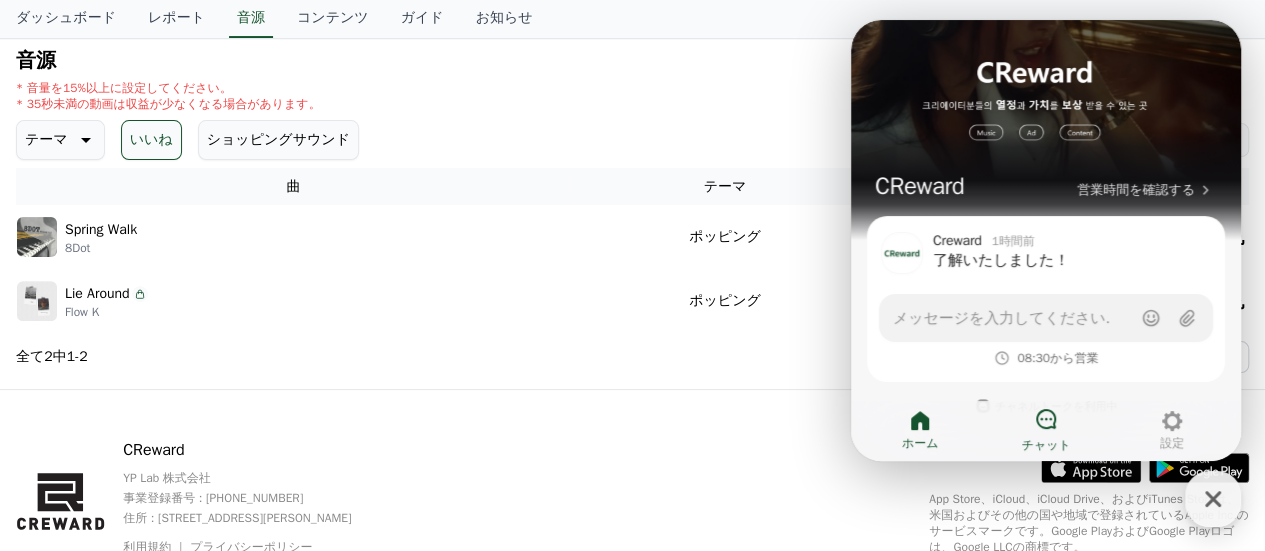 click 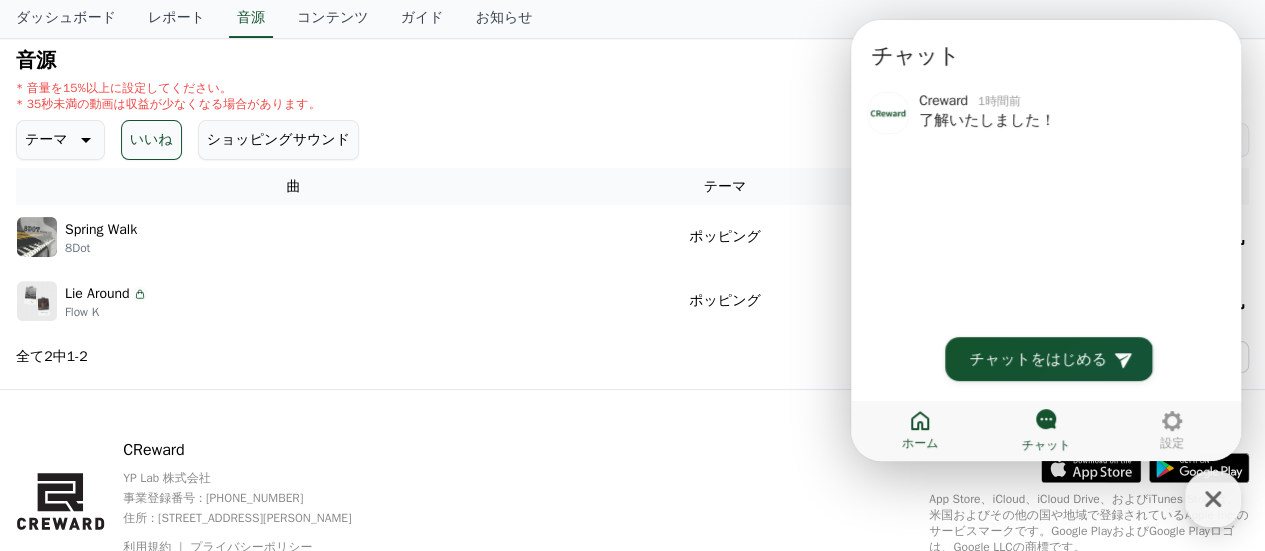 click on "ホーム" at bounding box center (920, 430) 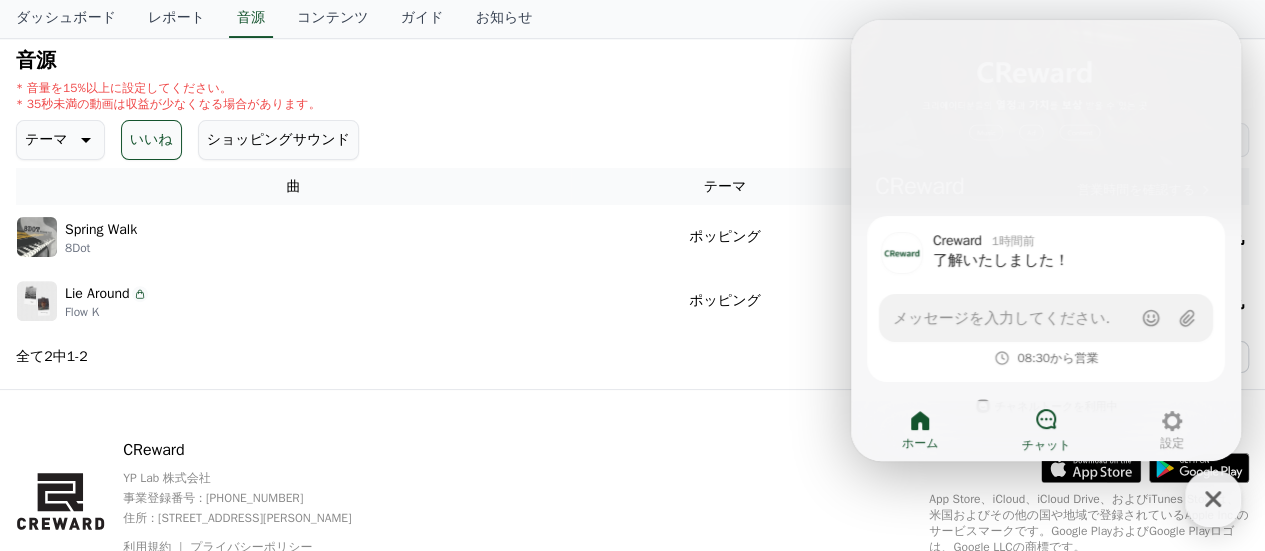 click on "CReward   YP Lab 株式会社   事業登録番号 : [PHONE_NUMBER]   住所 : [STREET_ADDRESS][PERSON_NAME]   利用規約   プライバシーポリシー   © CReward All Rights Reserved.
.st0 {
fill: #a6a6a6;
}
.st1 {
stroke: #ffffff;
stroke-width: 0.2;
stroke-miterlimit: 10;
}
.st1,
.st2 {
fill: #fff;
}
.st3 {
fill: url(#SVGID_1_);
}
.st4 {
fill: url(#SVGID_2_);
}
.st5 {
fill: url(#SVGID_3_);
}
.st6 {
fill: url(#SVGID_4_);
}
.st7,
.st8,
.st9 {
opacity: 0.2;
enable-background: new;
}
.st8,
.st9 {
opacity: 0.12;
}
.st9 {
opacity: 0.25;
fill: #fff;
}
App Store、iCloud、iCloud Drive、およびiTunes Storeは、米国およびその他の国や地域で登録されているApple Inc.のサービスマークです。Google PlayおよびGoogle Playロゴは、Google LLCの商標です。" at bounding box center (632, 514) 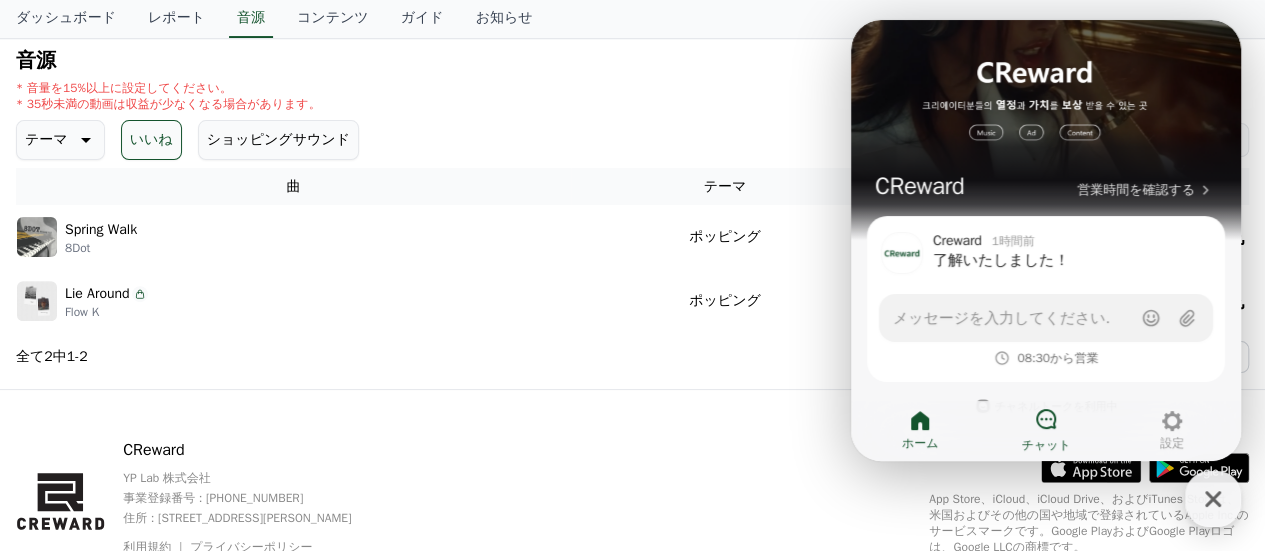 click on "プライバシーポリシー" at bounding box center (251, 547) 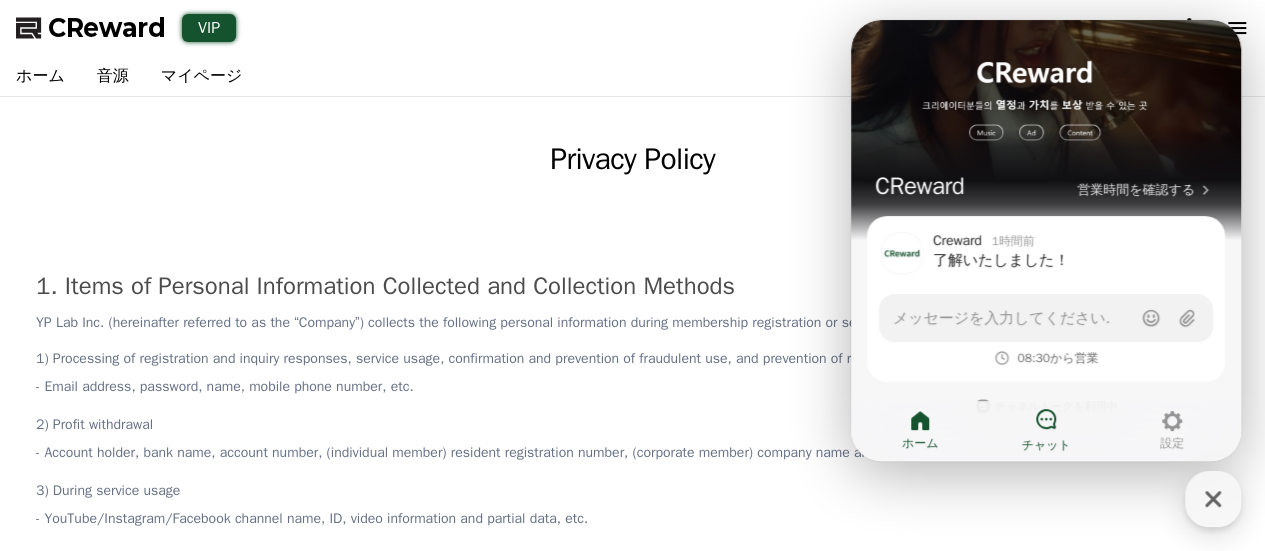 click on "- YouTube/Instagram/Facebook channel name, ID, video information and partial data, etc.   - Information automatically generated or additionally collected during service usage or service provision process: service usage records, access logs, cookies,
settlement records, withdrawal records, campaign participation records, device information, hardware ID, mobile carrier information, etc." at bounding box center (632, 552) 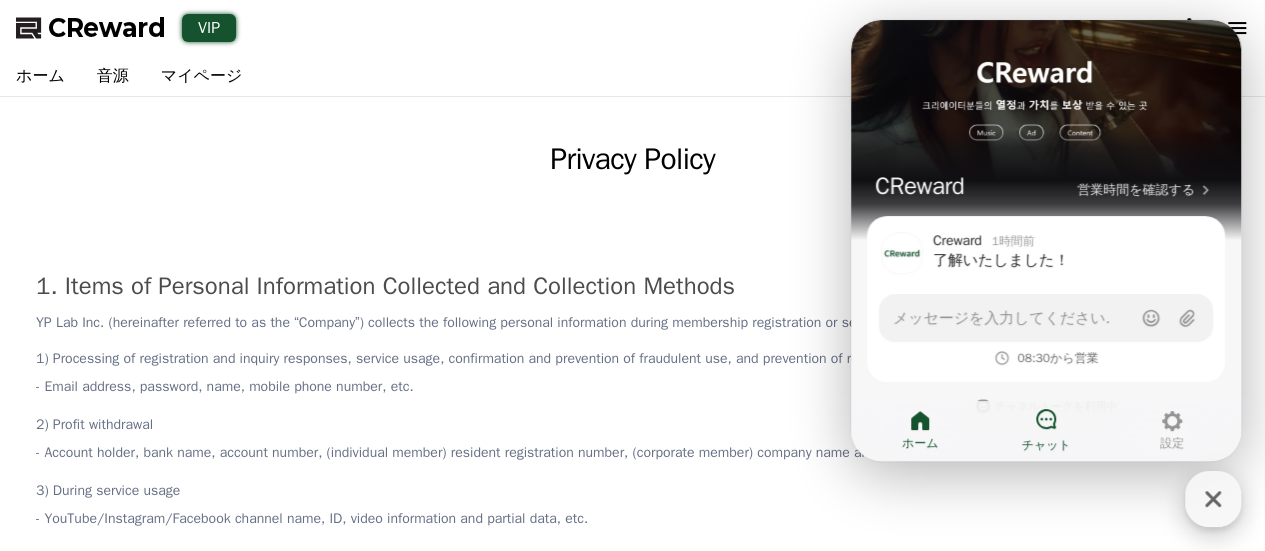 click at bounding box center [1213, 499] 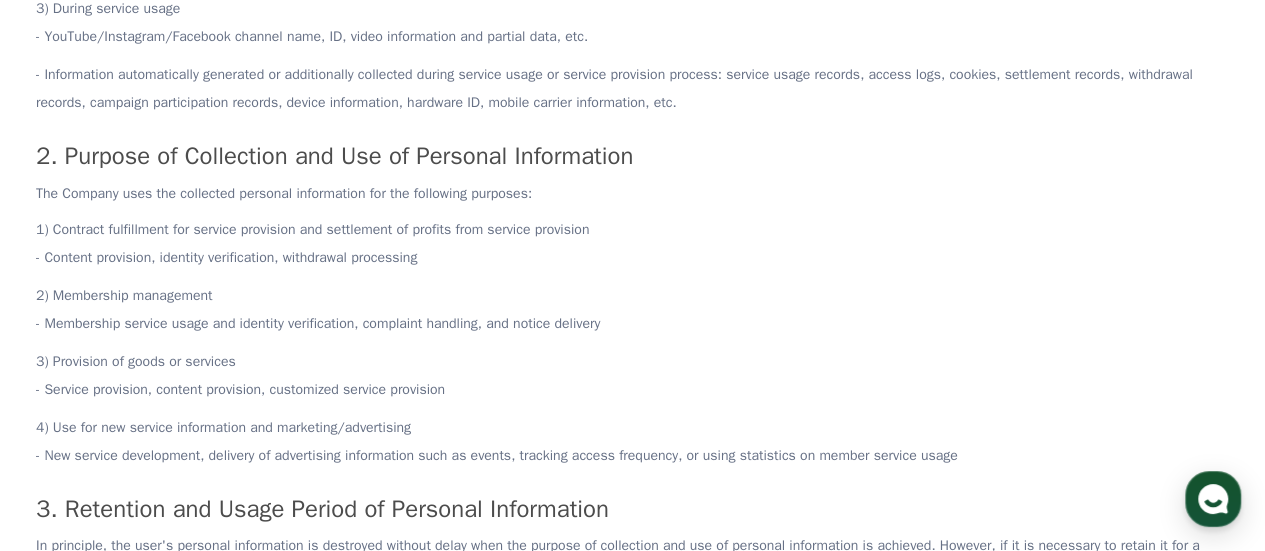 scroll, scrollTop: 2086, scrollLeft: 0, axis: vertical 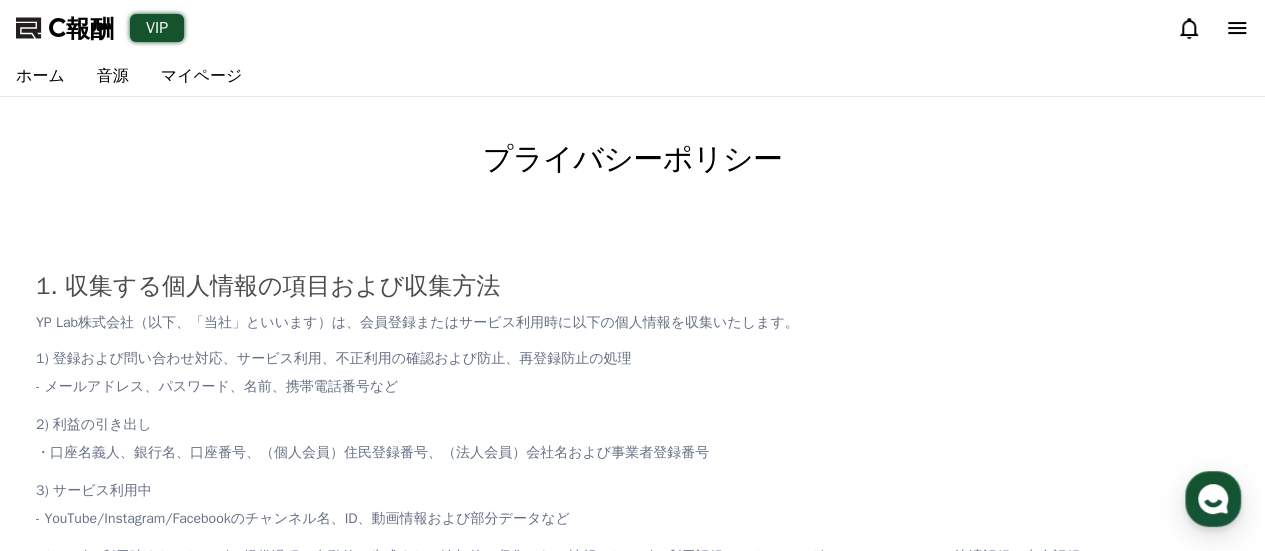 click on "1. 収集する個人情報の項目および収集方法   YP Lab株式会社（以下、「当社」といいます）は、会員登録またはサービス利用時に以下の個人情報を収集いたします。   1) 登録および問い合わせ対応、サービス利用、不正利用の確認および防止、再登録防止の処理 - メールアドレス、パスワード、名前、携帯電話番号など   2) 利益の引き出し ・口座名義人、銀行名、口座番号、（個人会員）住民登録番号、（法人会員）会社名および事業者登録番号   3) サービス利用中 - YouTube/Instagram/Facebookのチャンネル名、ID、動画情報および部分データなど     2. 個人情報の収集と利用目的   当社は、収集した個人情報を以下の目的で利用いたします。   1) サービス提供に関する契約の履行およびサービス提供による収益の決済 - コンテンツ提供、本人確認、出金処理" at bounding box center (632, 1779) 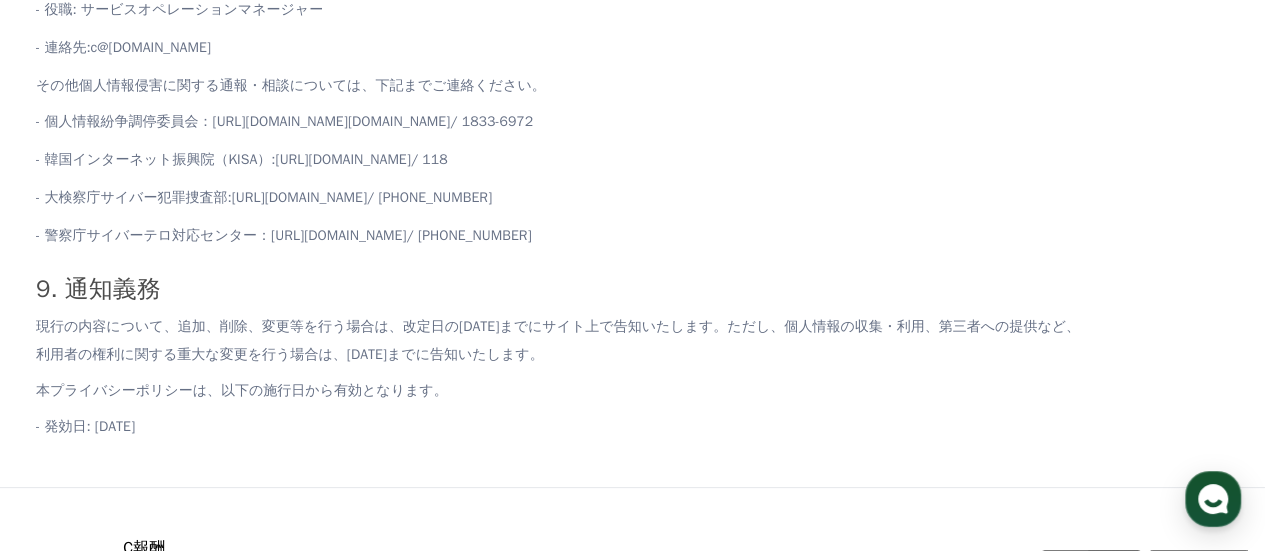 scroll, scrollTop: 2907, scrollLeft: 0, axis: vertical 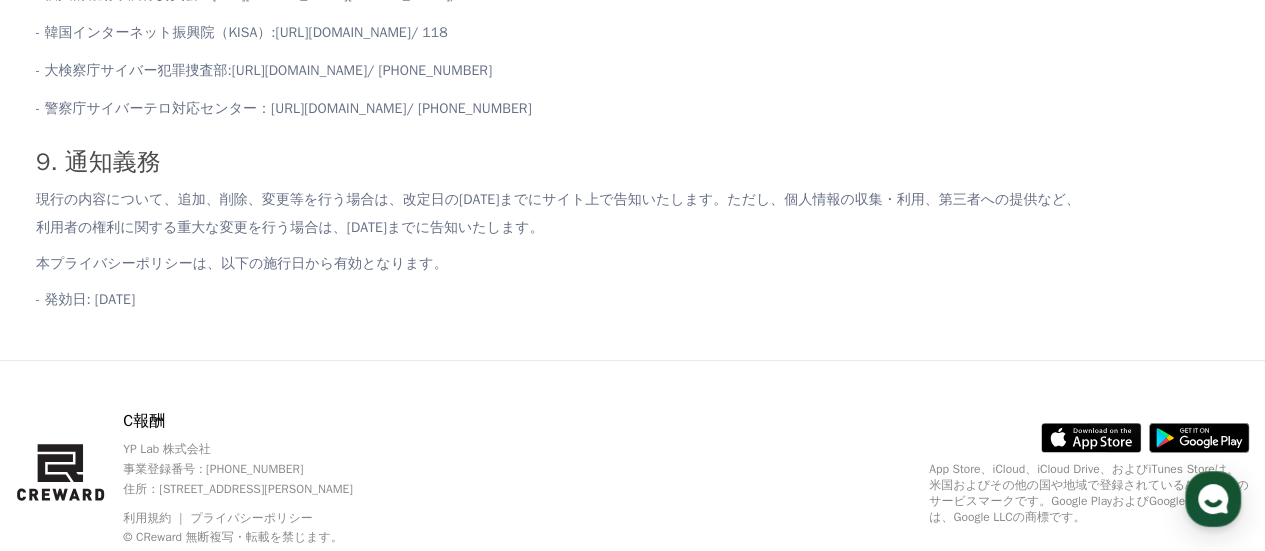 click on "利用規約" at bounding box center (154, 518) 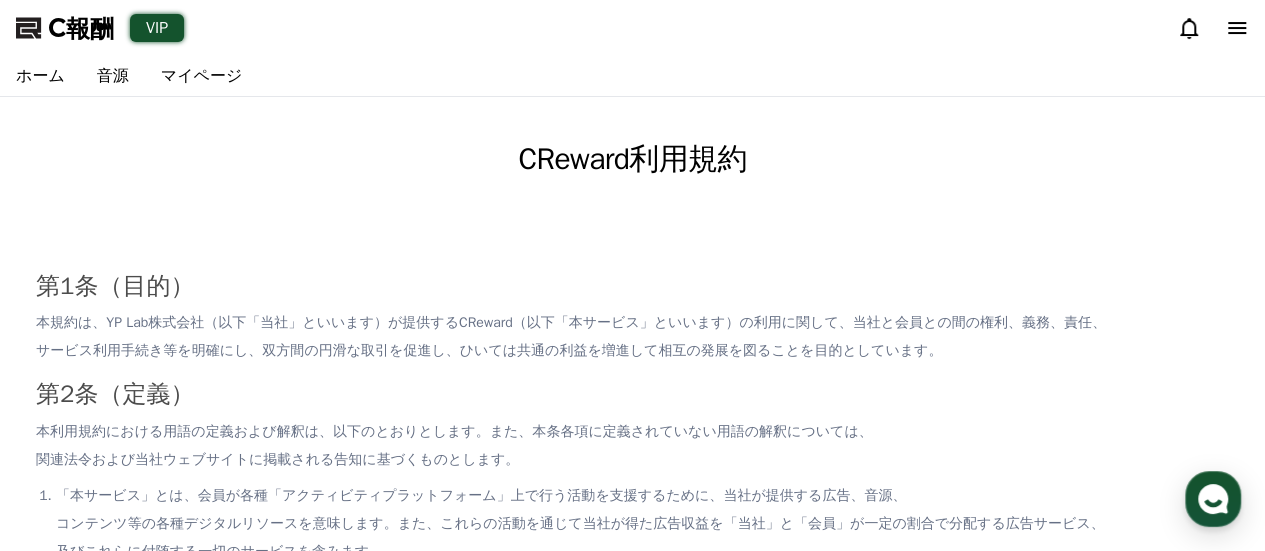 scroll, scrollTop: 482, scrollLeft: 0, axis: vertical 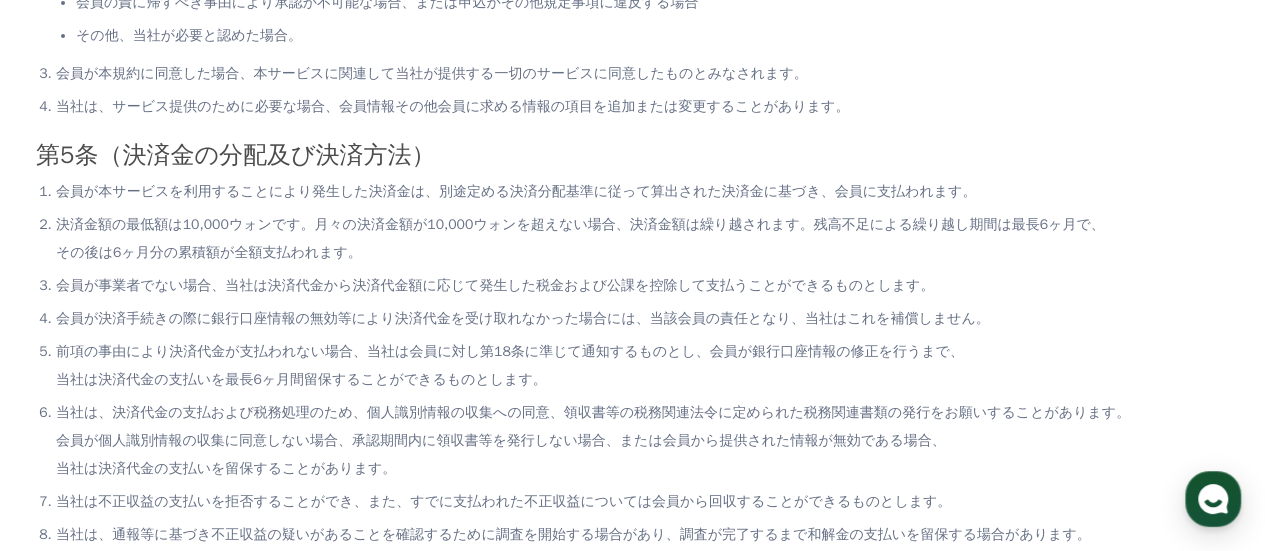 drag, startPoint x: 176, startPoint y: 85, endPoint x: 245, endPoint y: 90, distance: 69.18092 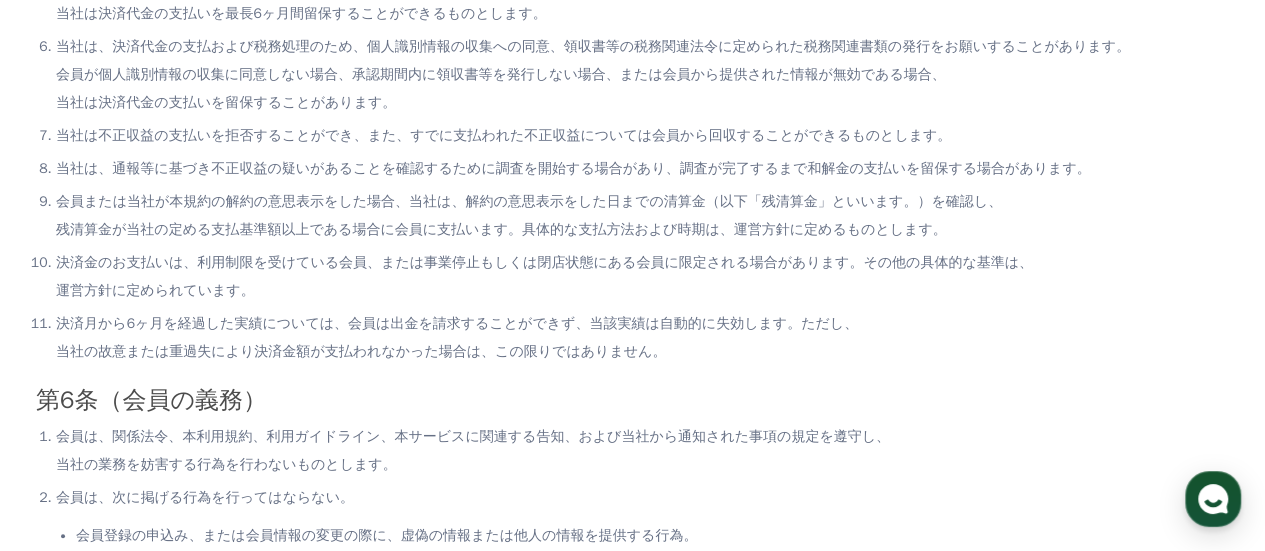 scroll, scrollTop: 1981, scrollLeft: 0, axis: vertical 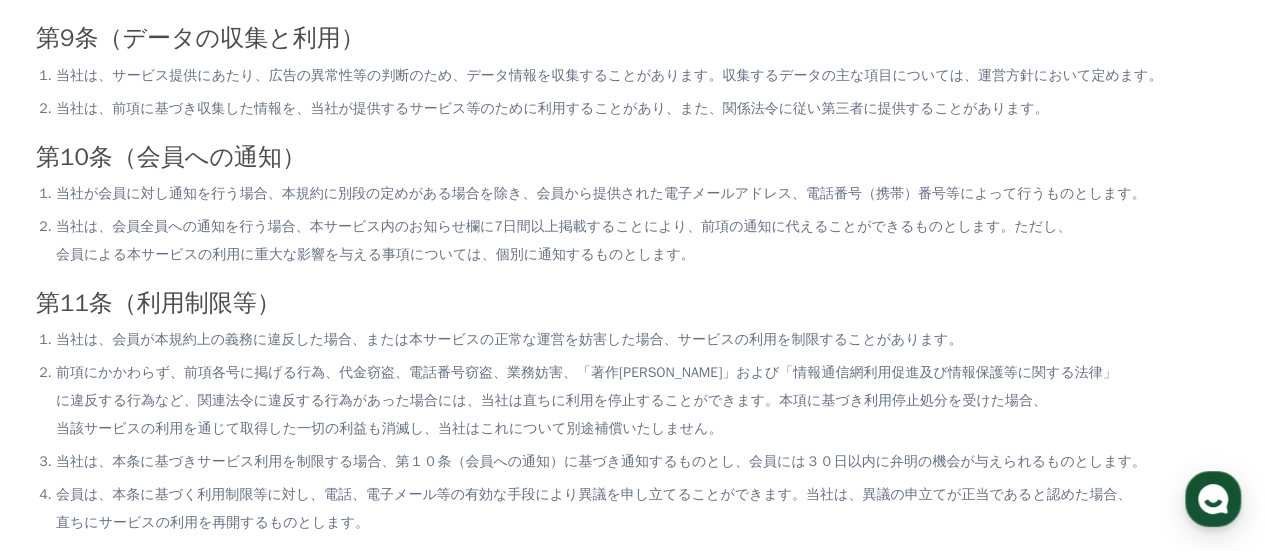 click on "会員は、いつでも本サービスに直接アクセスすることにより、本規約の解除を申請することができ、当社は関連法令の定めるところに従い、直ちにこれを処理するものとします。ただし、会員に未決済の決済金がある場合、当社は後日、当該未決済の決済金を支払います。   会員は、本規約の終了後、再登録を申請することができます。再登録された場合であっても、会員の既存の利用記録は引き継がれません。" at bounding box center [632, 639] 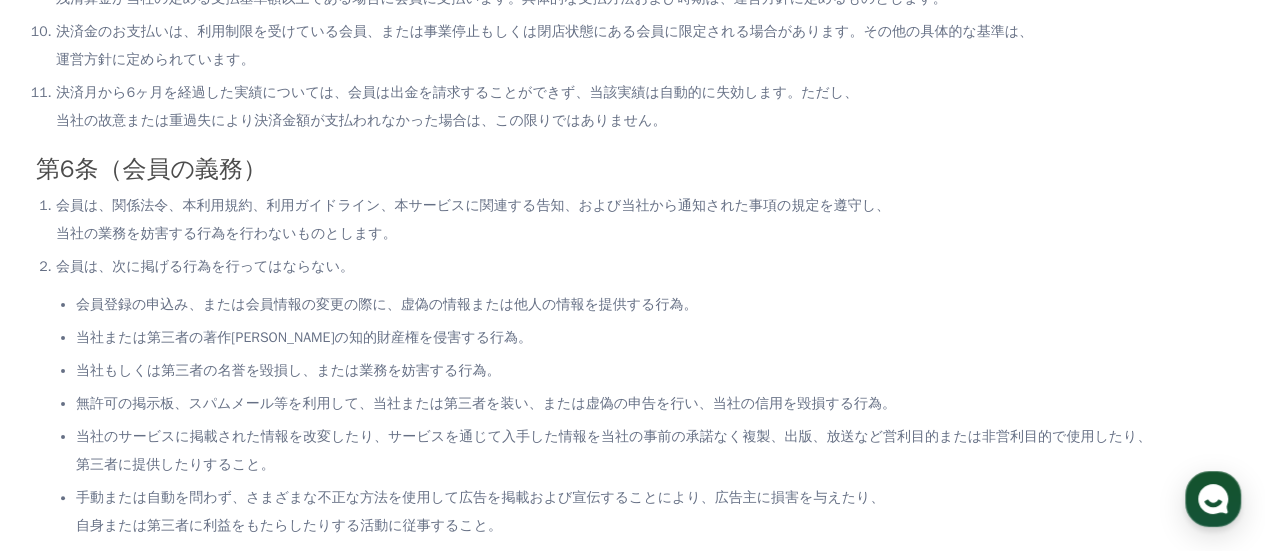 scroll, scrollTop: 2163, scrollLeft: 0, axis: vertical 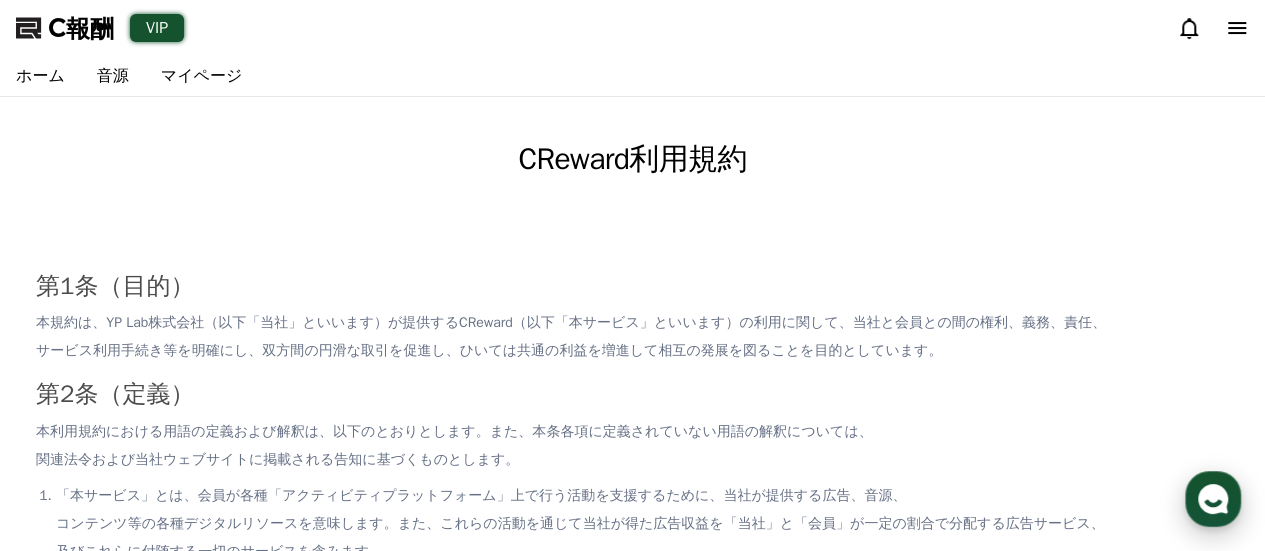 click at bounding box center [1213, 499] 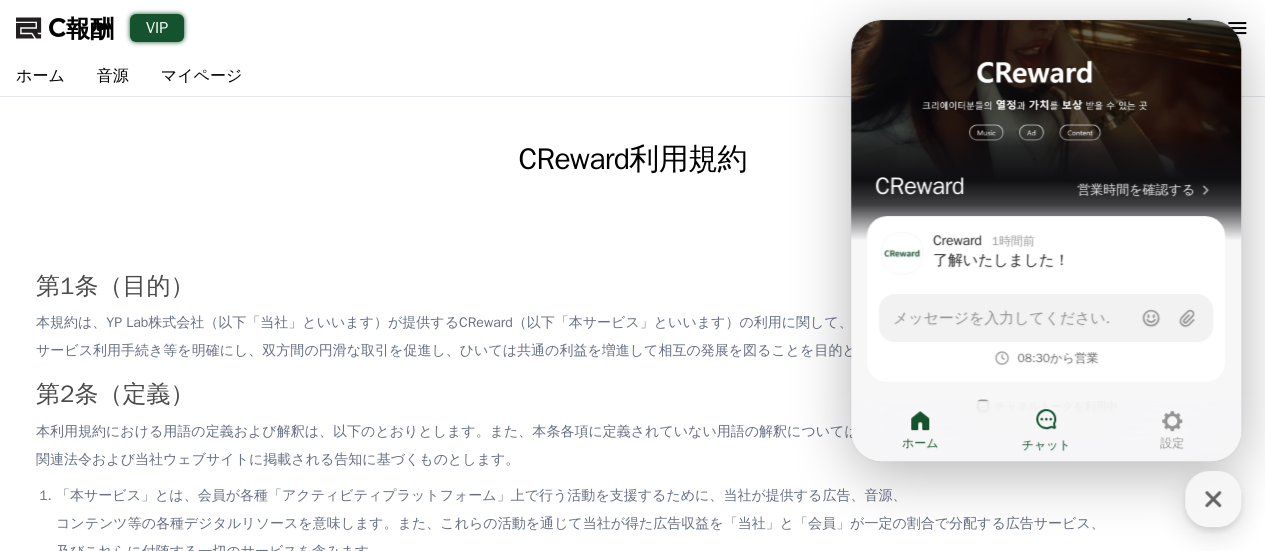 click on "本利用規約における用語の定義および解釈は、以下のとおりとします。また、本条各項に定義されていない用語の解釈については、関連法令および当社ウェブサイトに掲載される告知に基づくものとします。" at bounding box center (454, 445) 